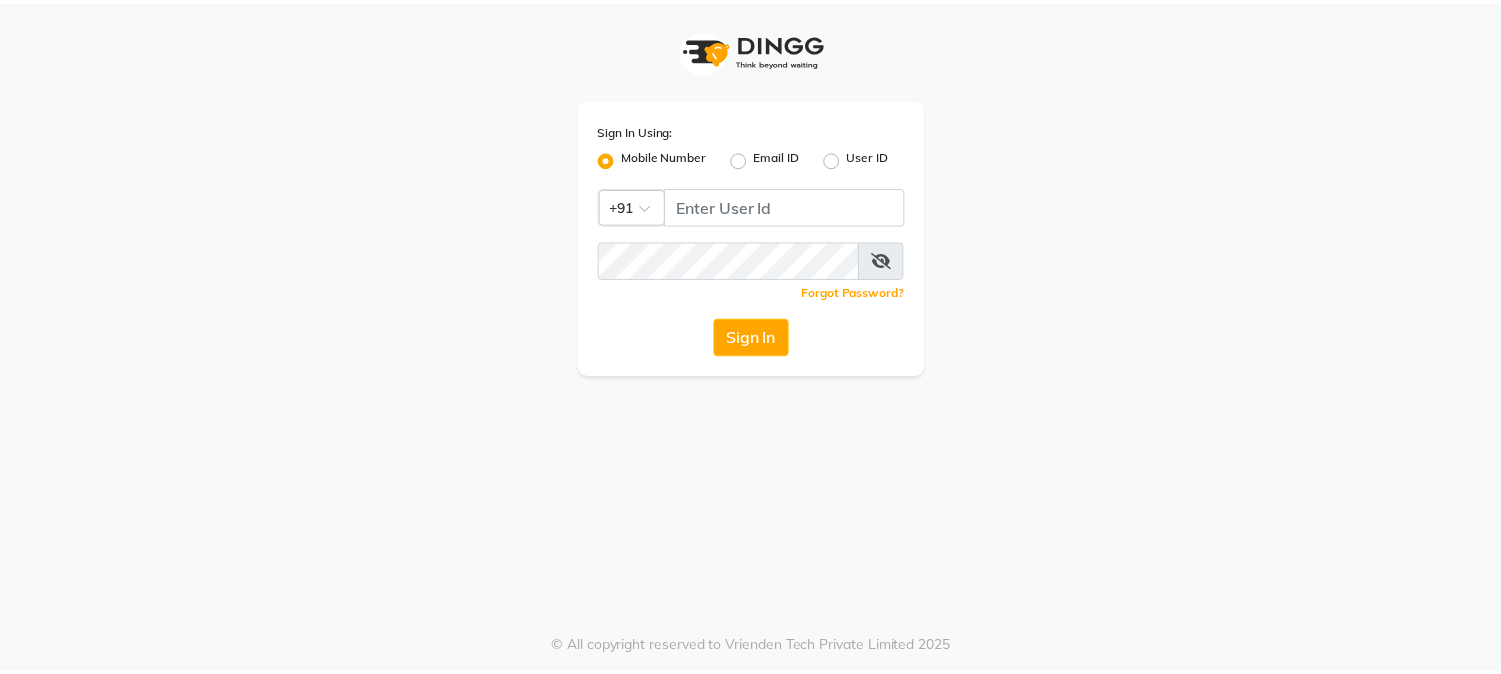 scroll, scrollTop: 0, scrollLeft: 0, axis: both 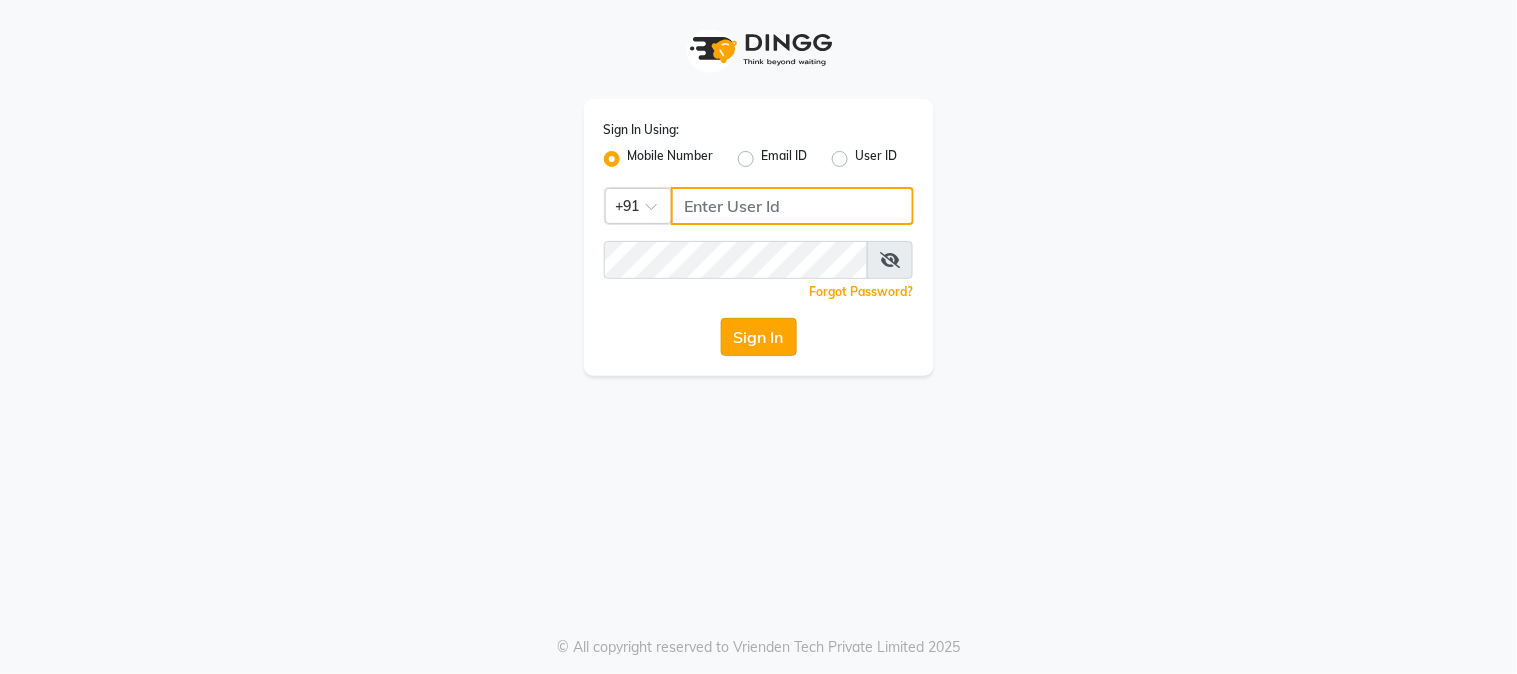 type on "9216555560" 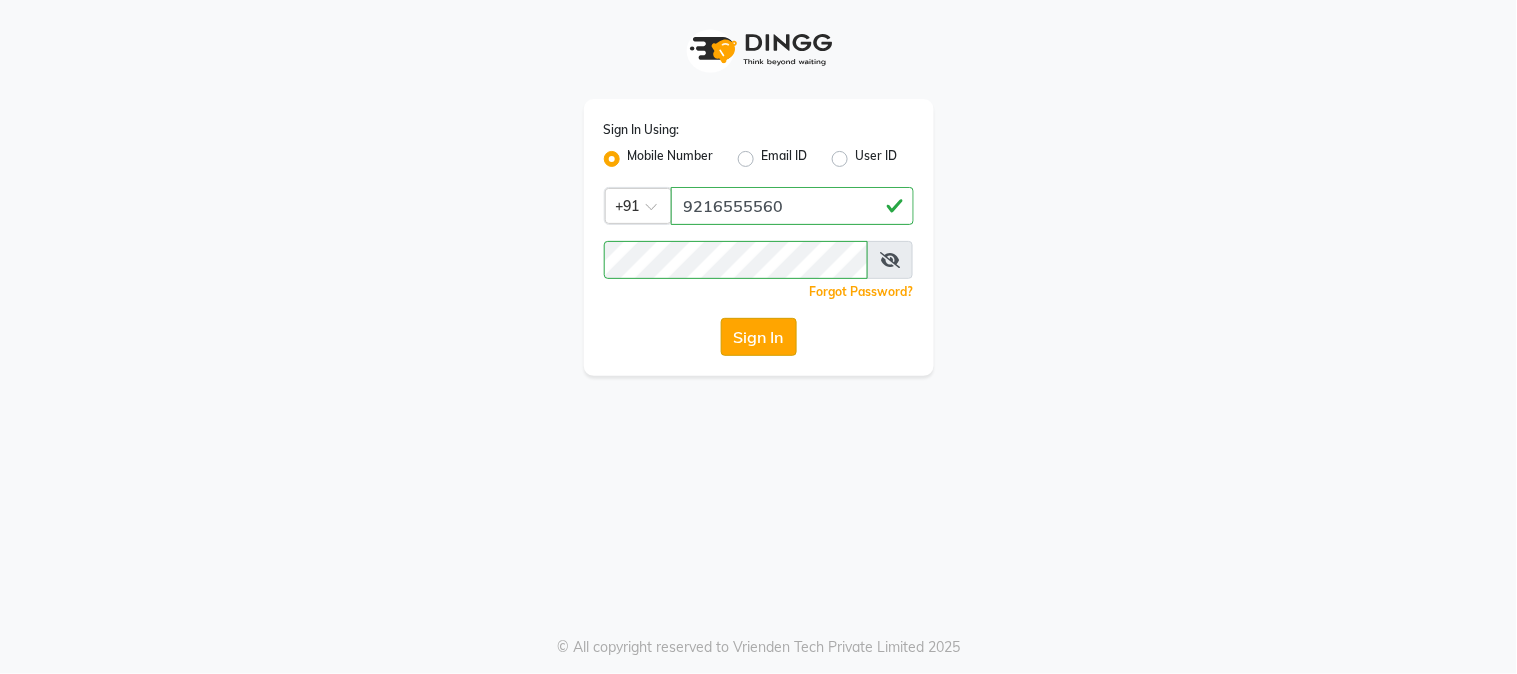click on "Sign In" 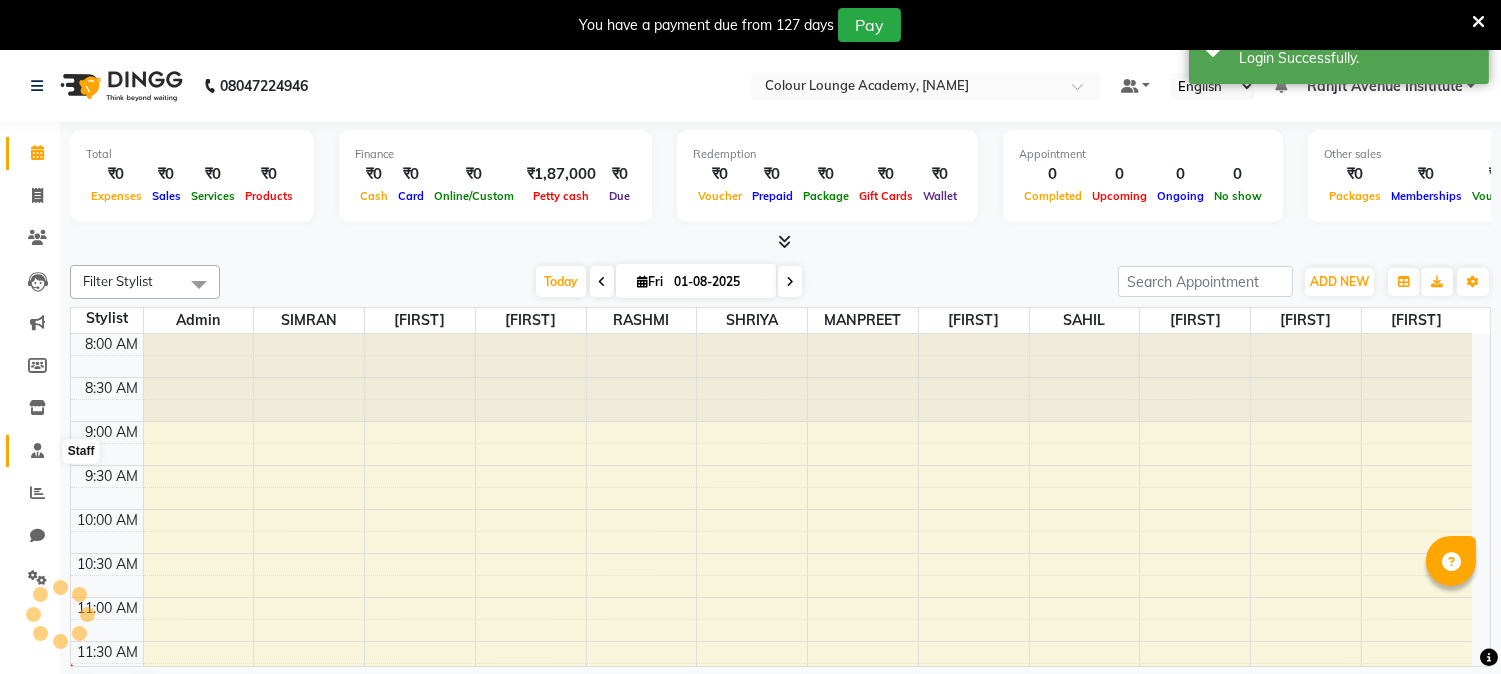 scroll, scrollTop: 0, scrollLeft: 0, axis: both 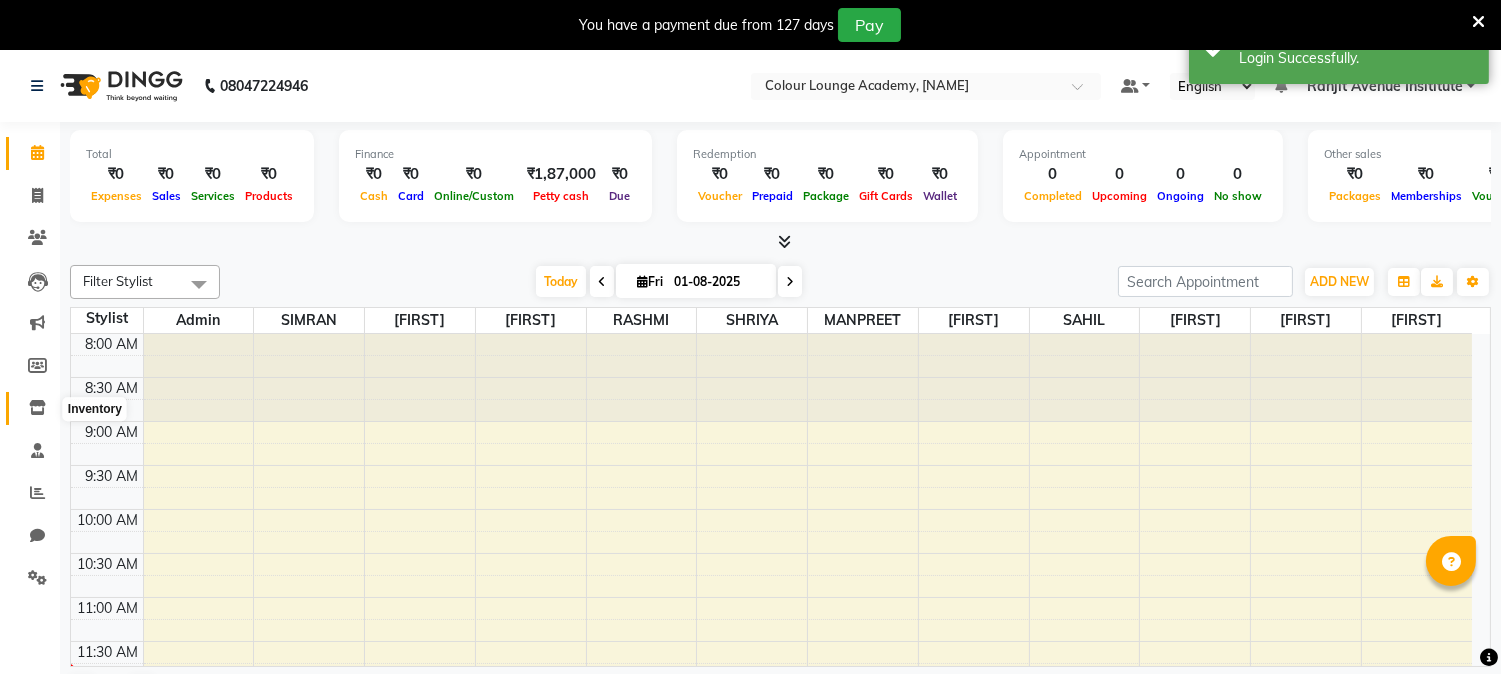 click 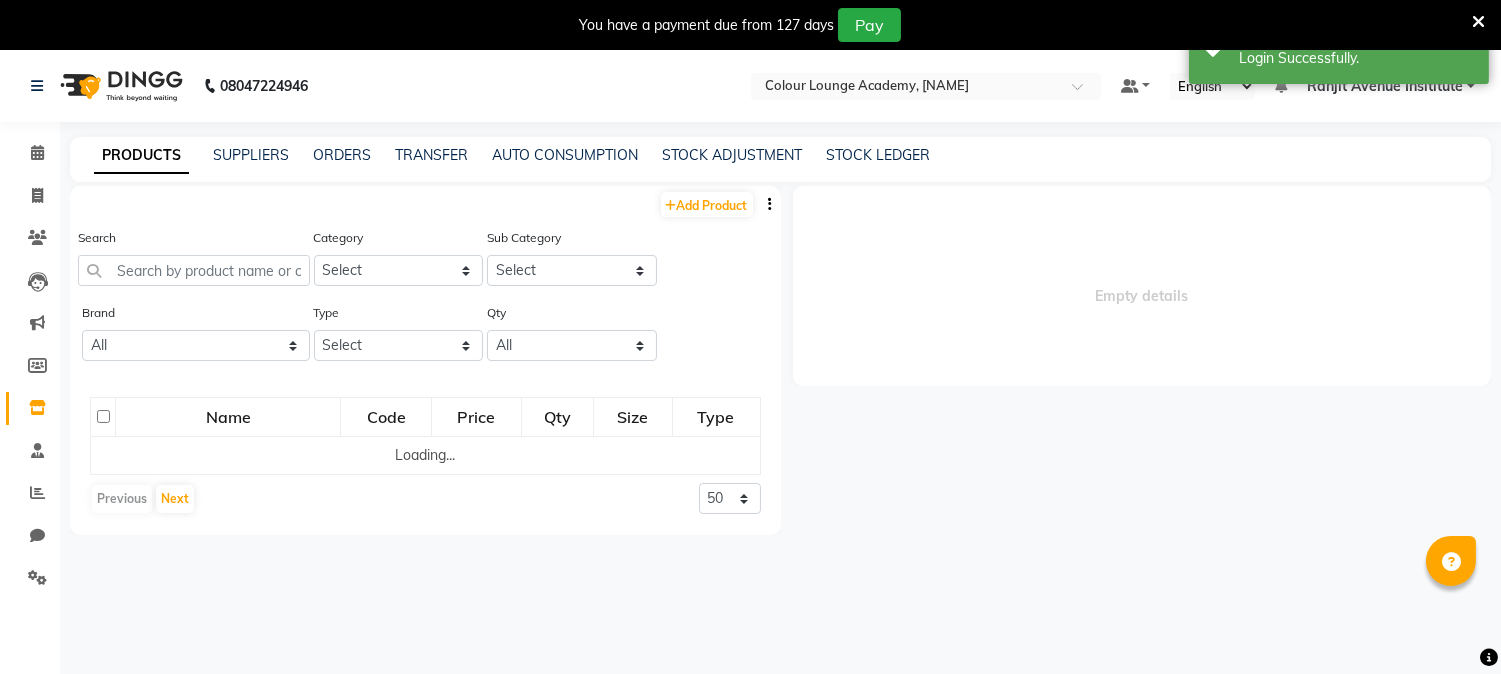 select 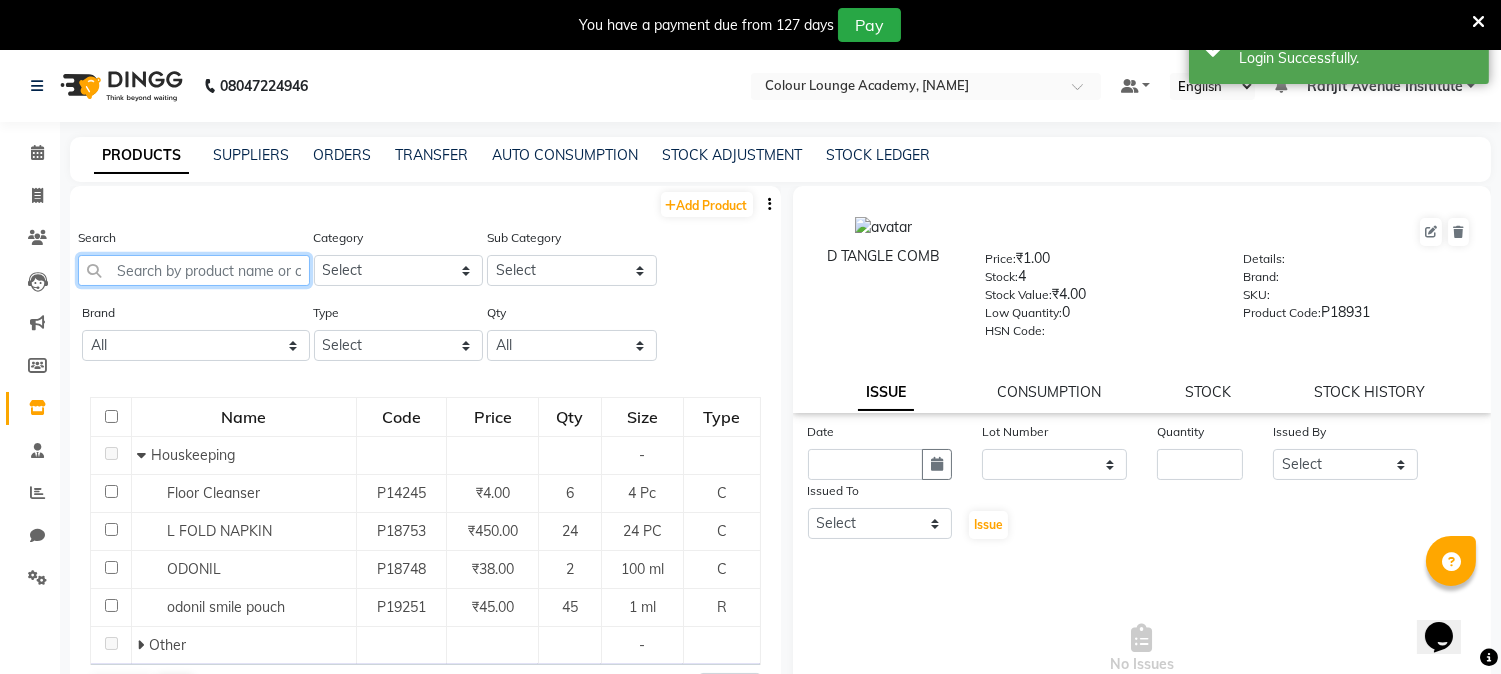click 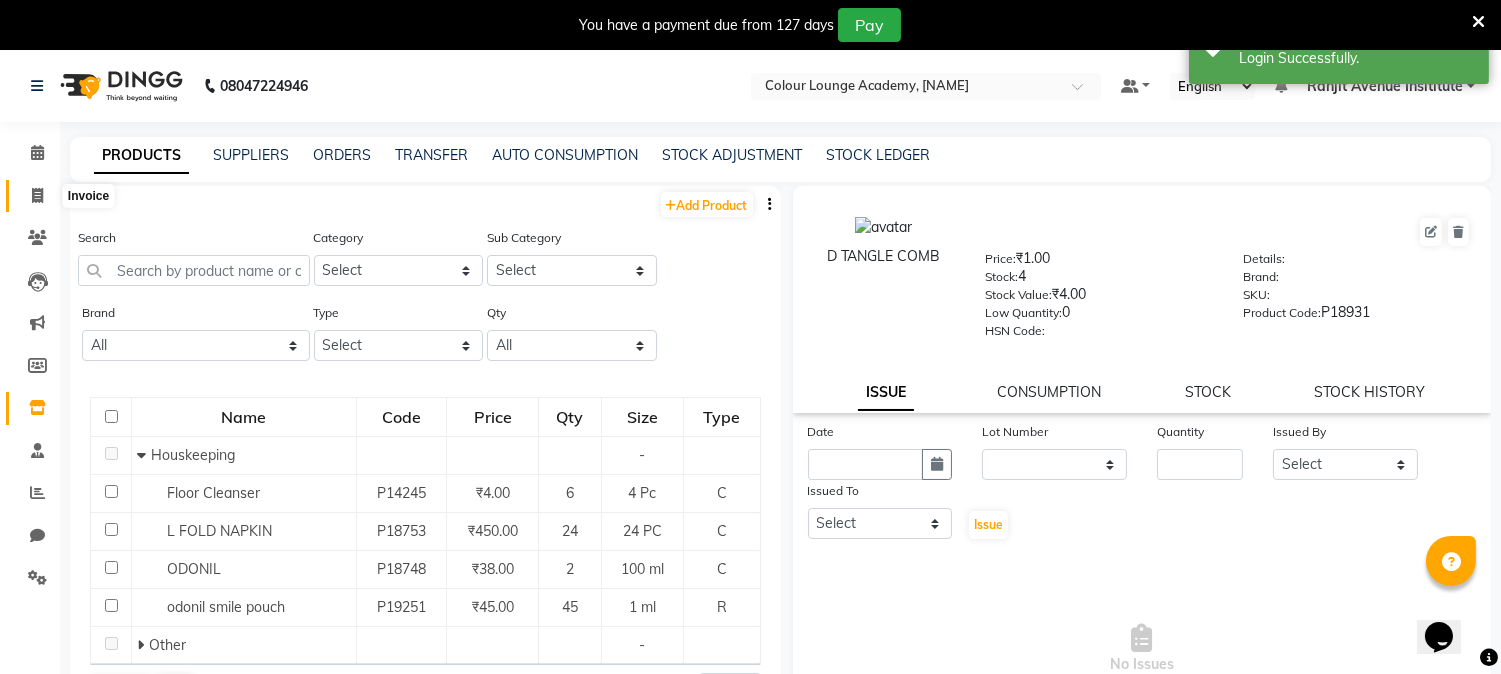 click 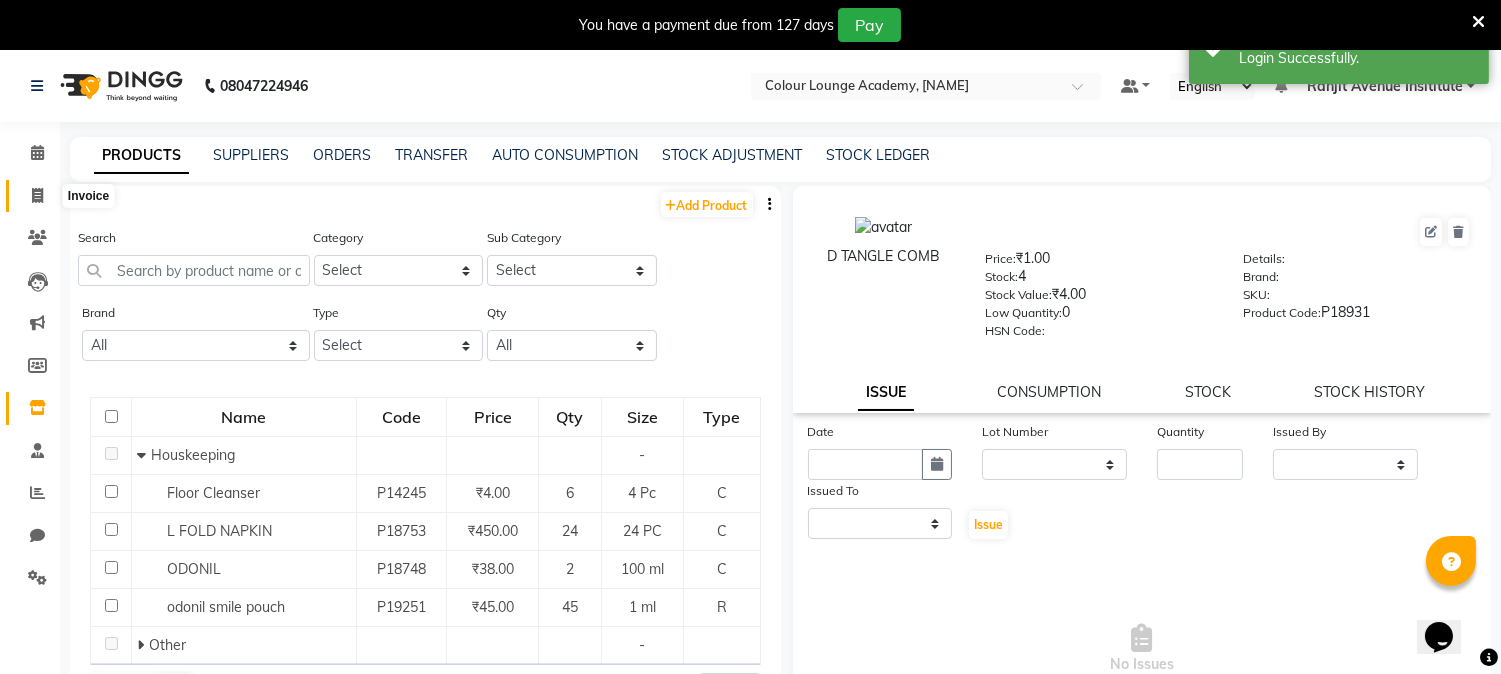 select on "8033" 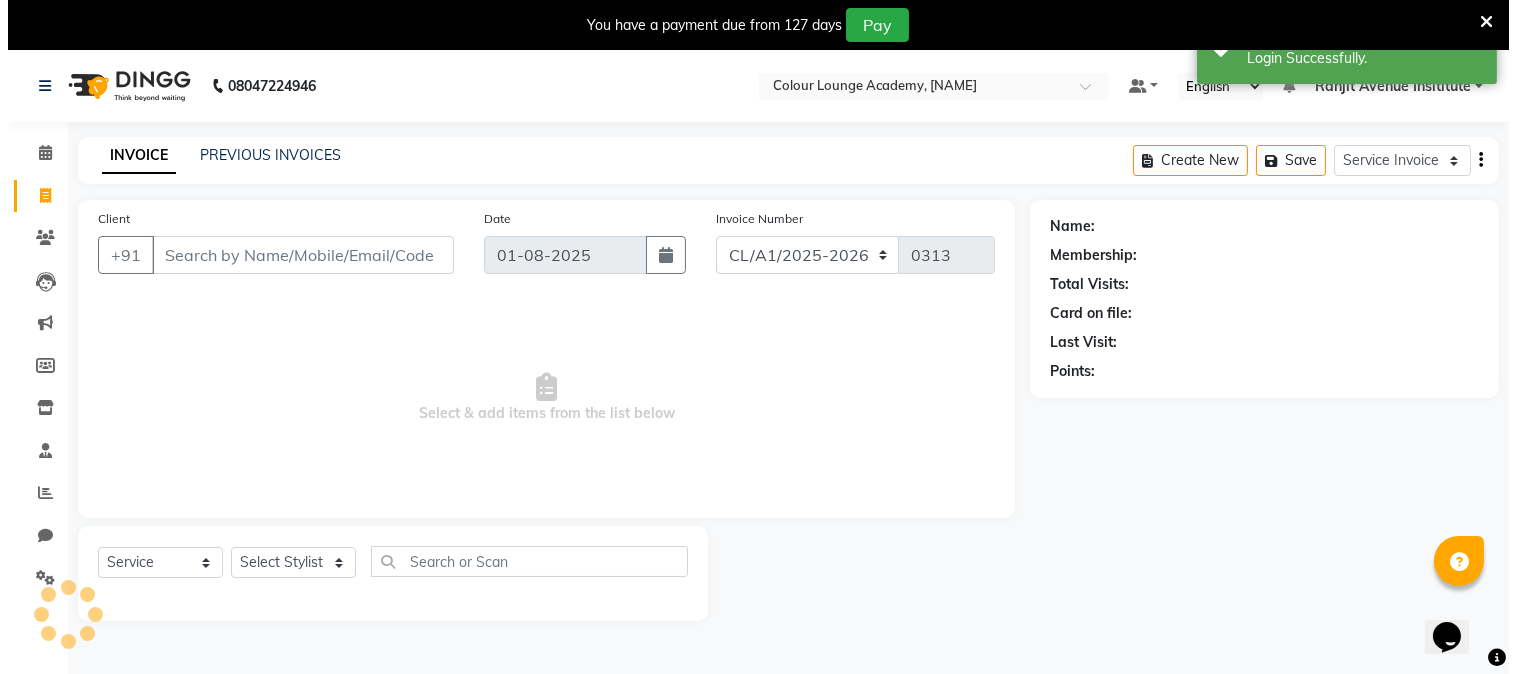 scroll, scrollTop: 50, scrollLeft: 0, axis: vertical 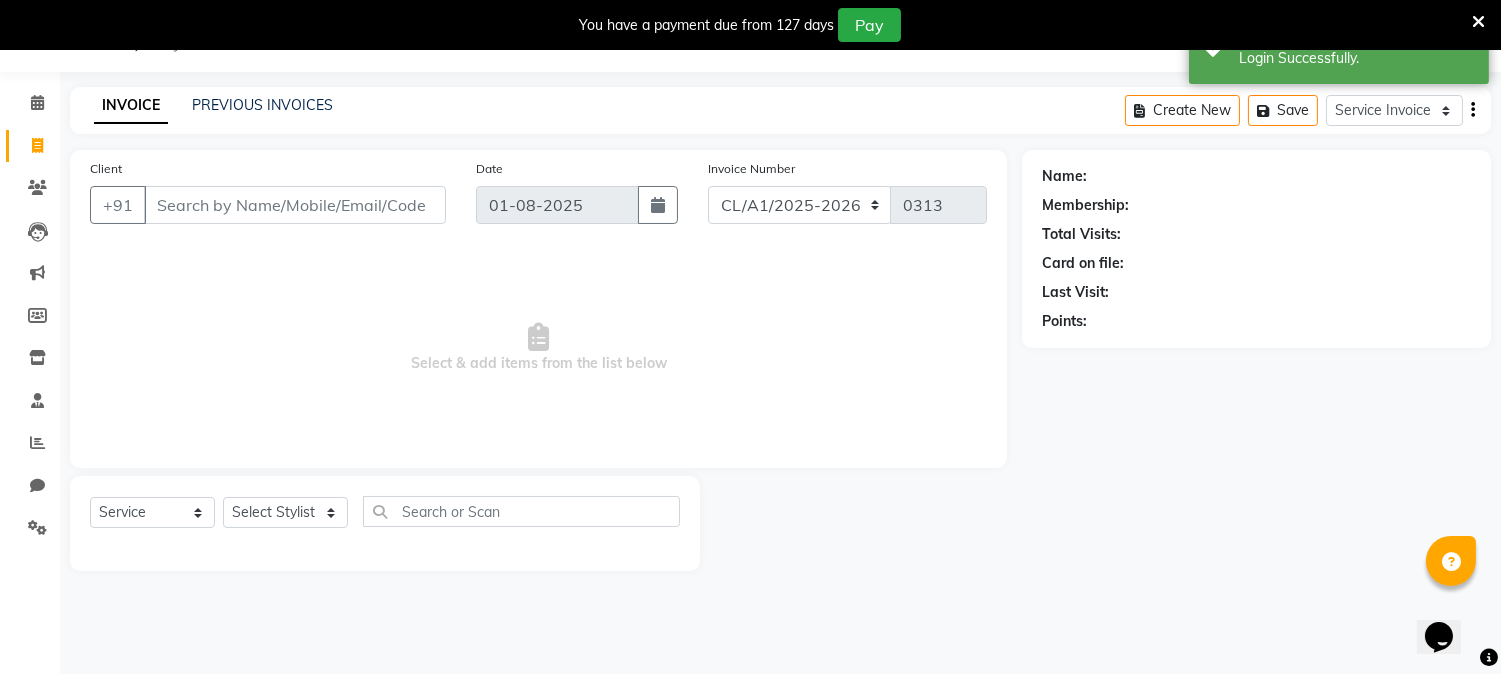 click on "Client" at bounding box center [295, 205] 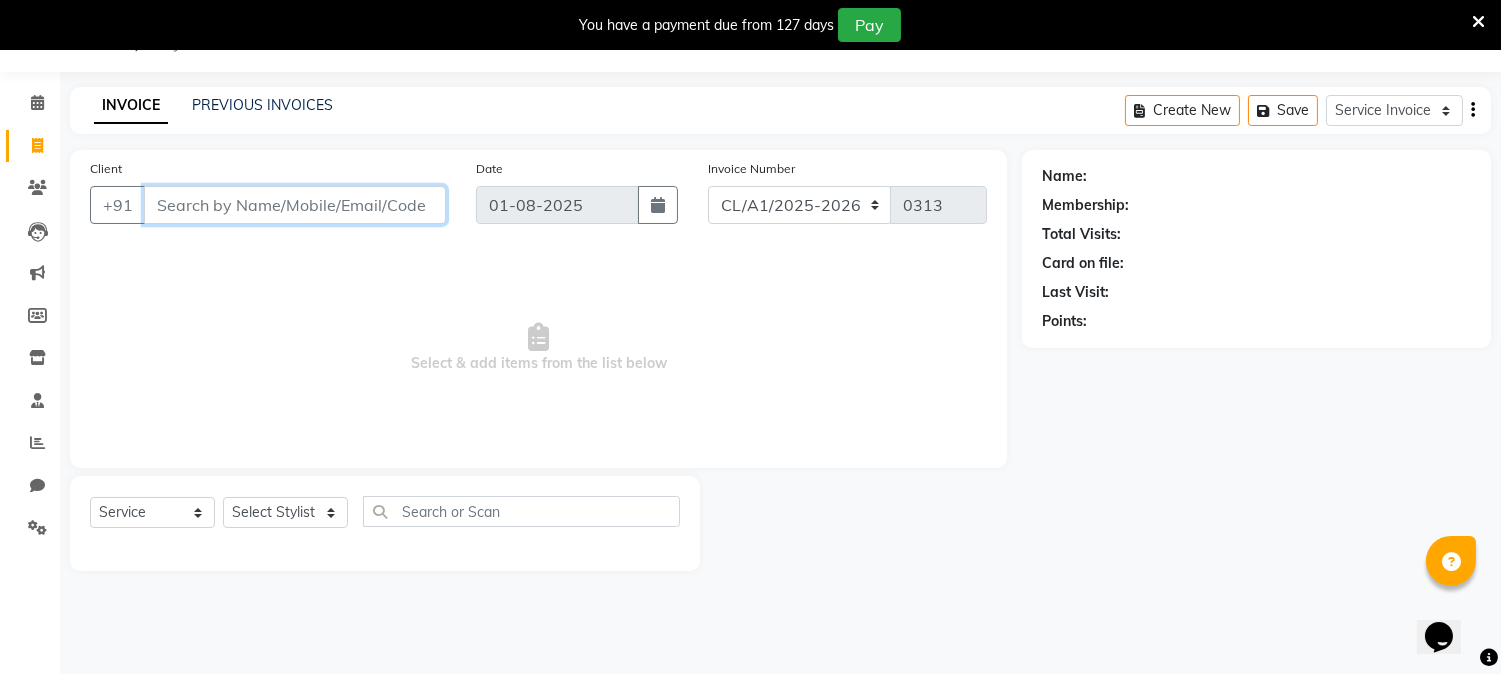 click on "Client" at bounding box center (295, 205) 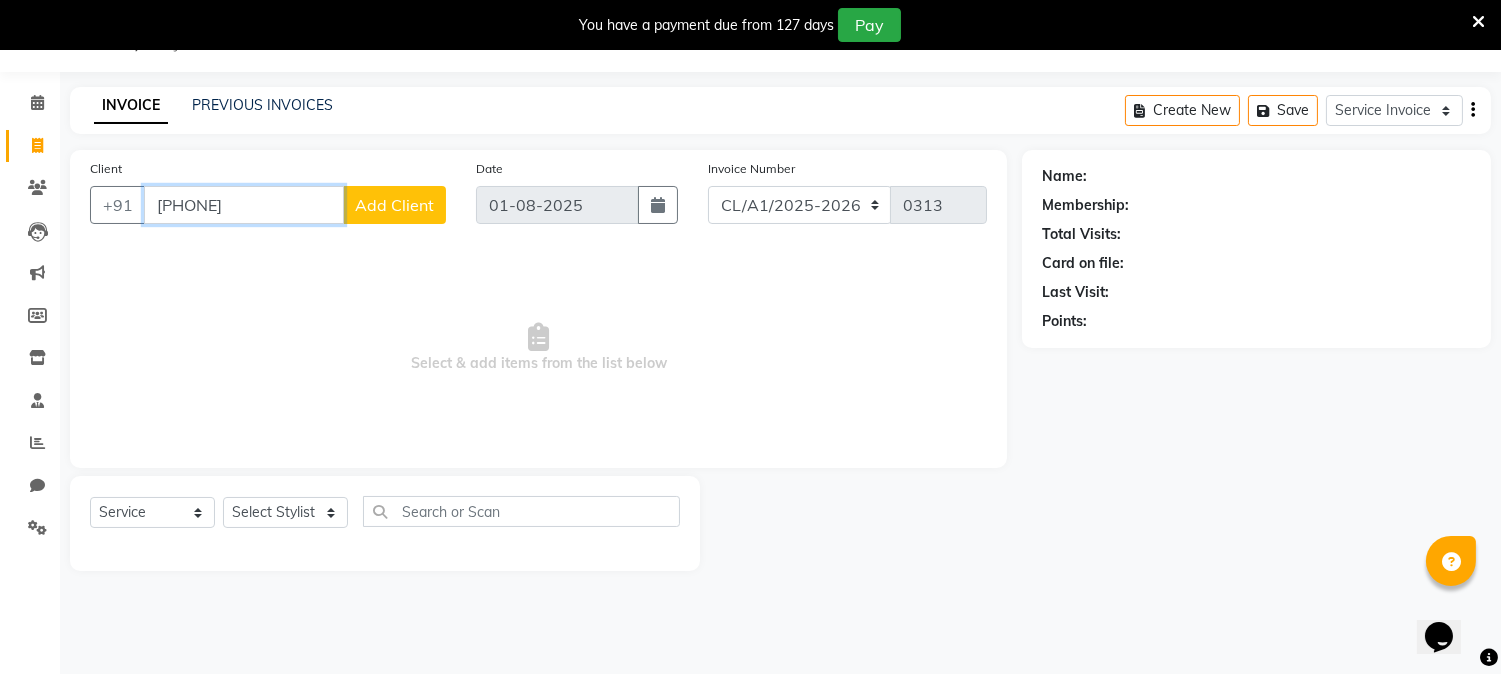 type on "[PHONE]" 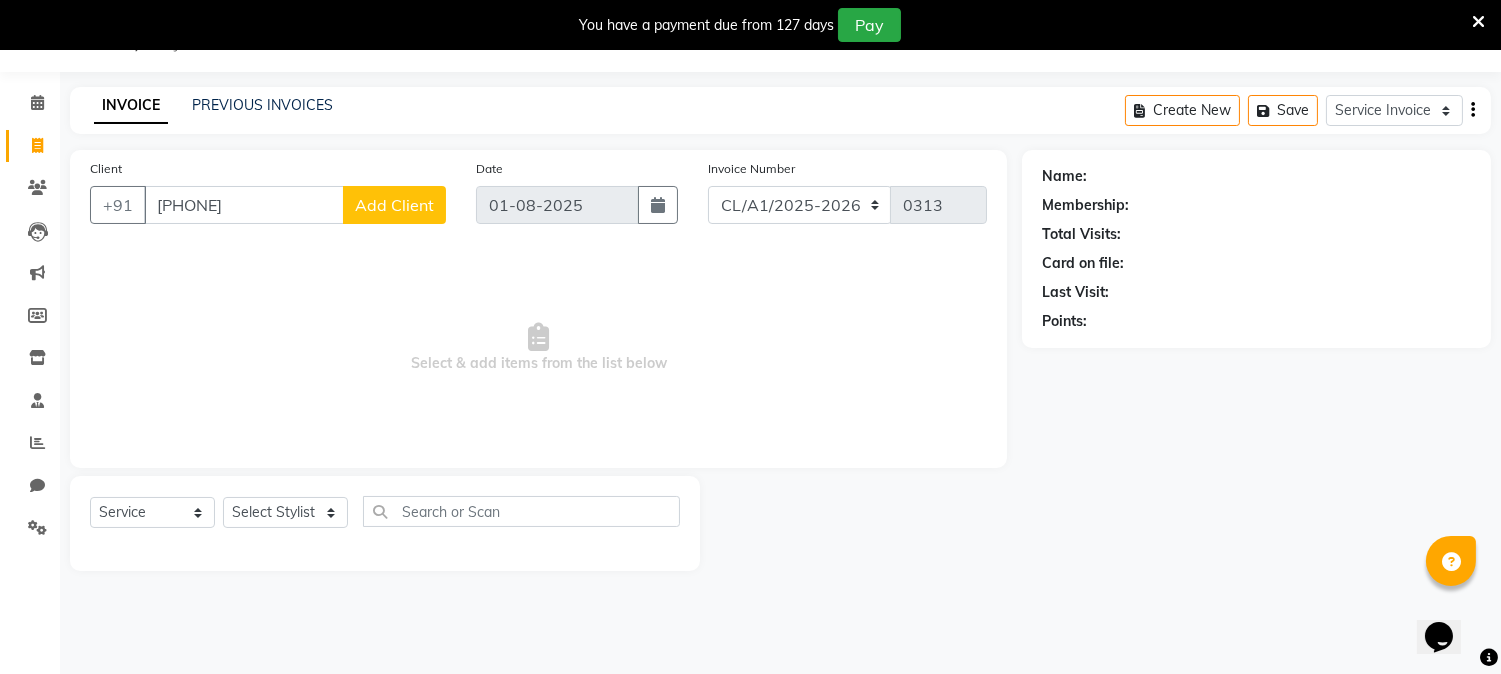 click on "Add Client" 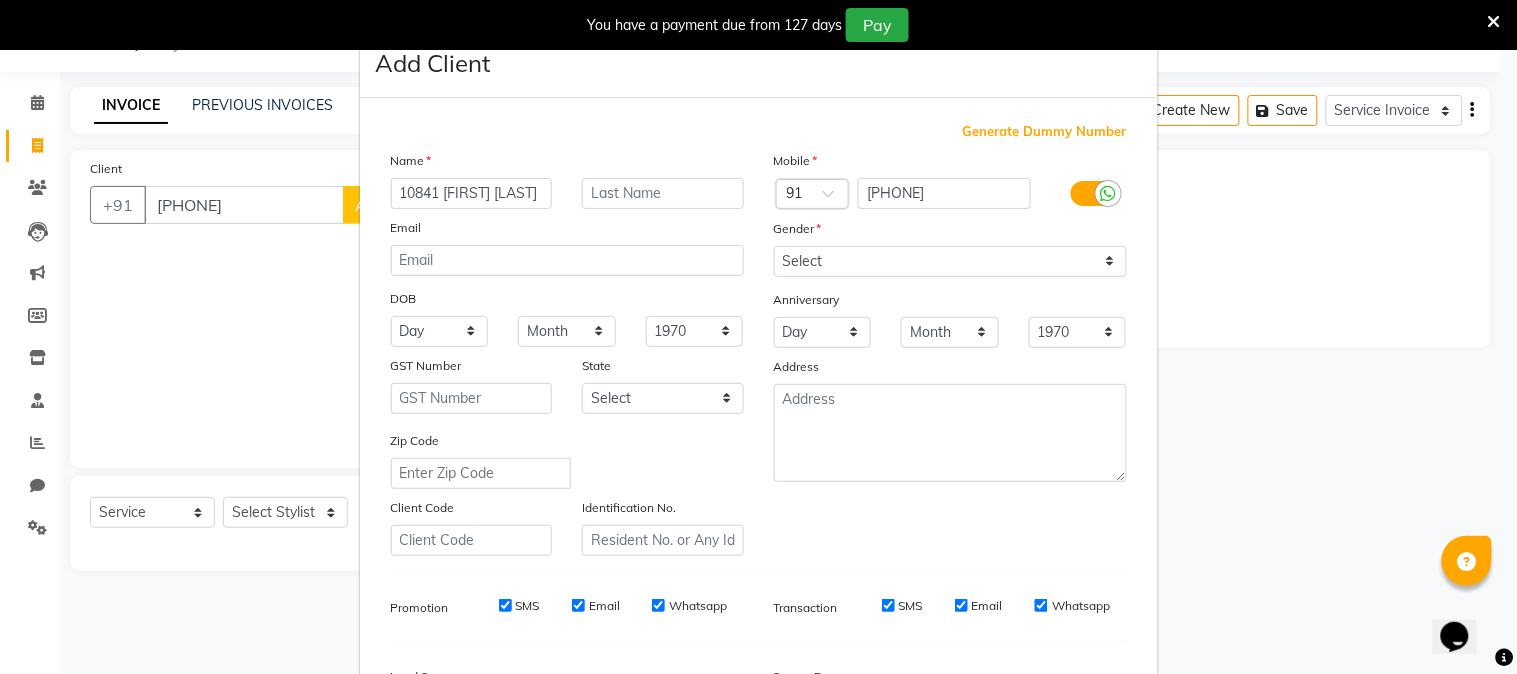 scroll, scrollTop: 0, scrollLeft: 0, axis: both 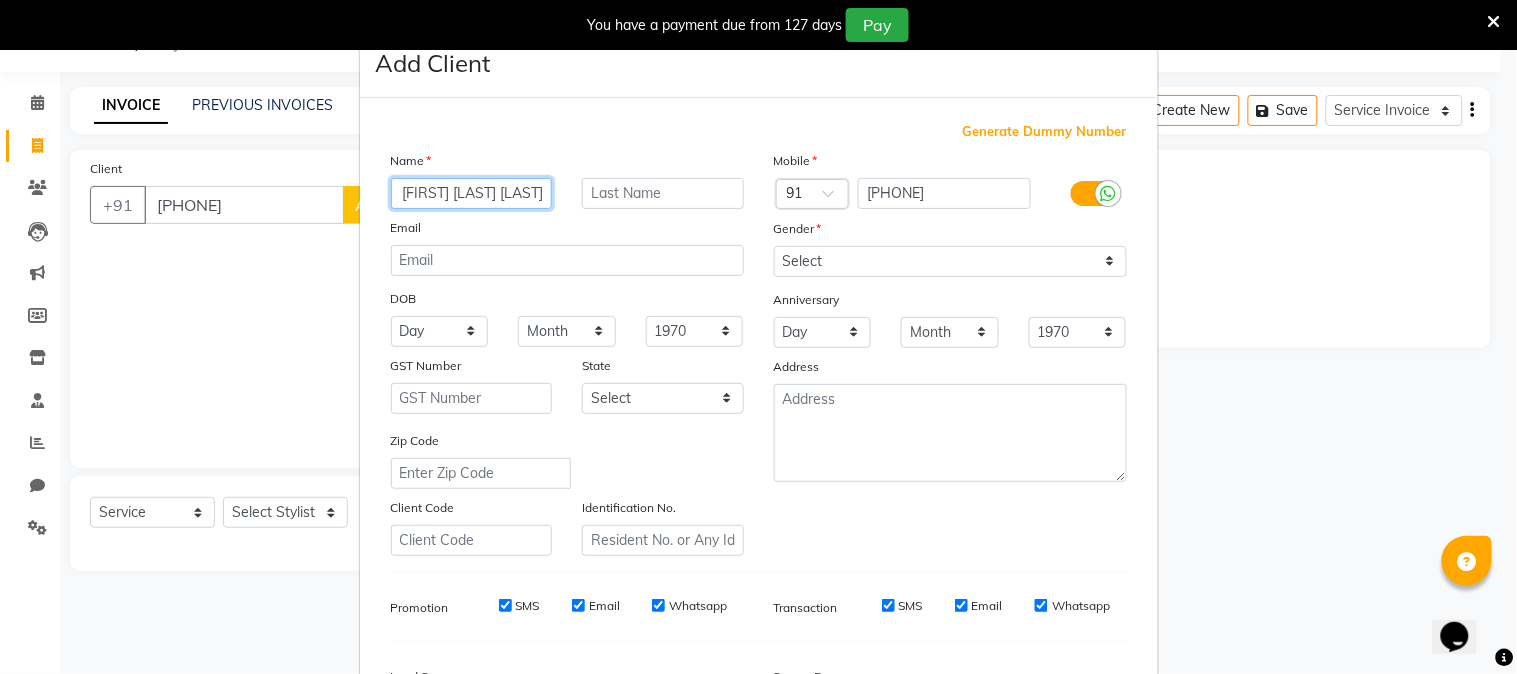 type on "10841 [FIRST] [LAST] [LAST]" 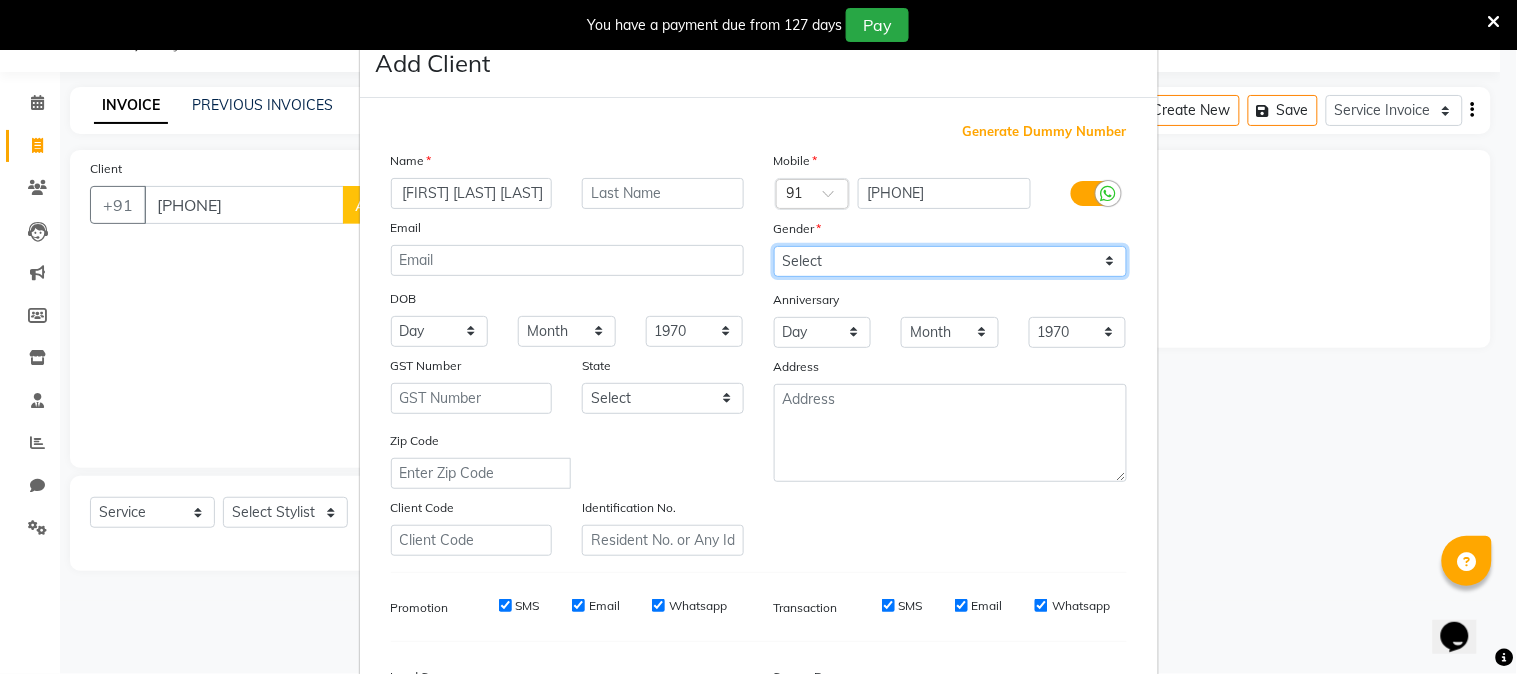 click on "Select Male Female Other Prefer Not To Say" at bounding box center (950, 261) 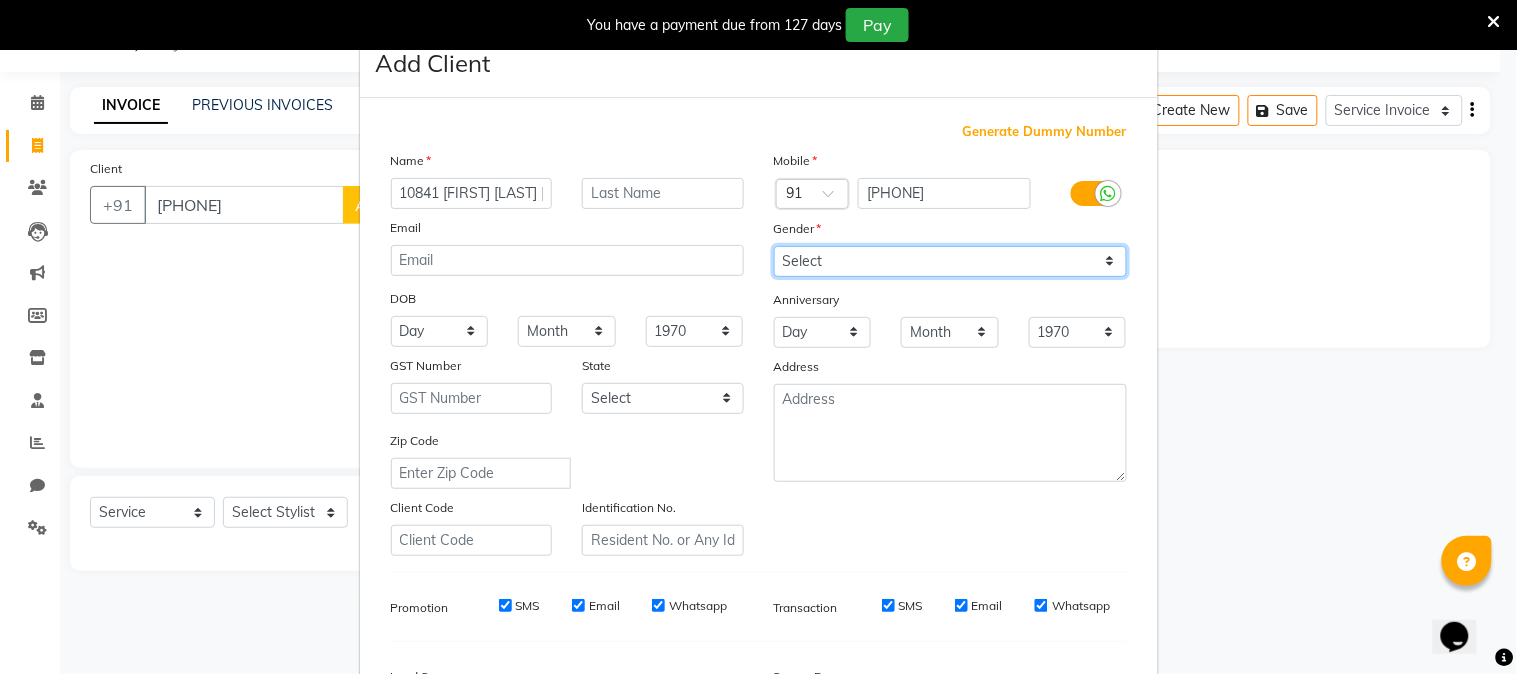 select on "female" 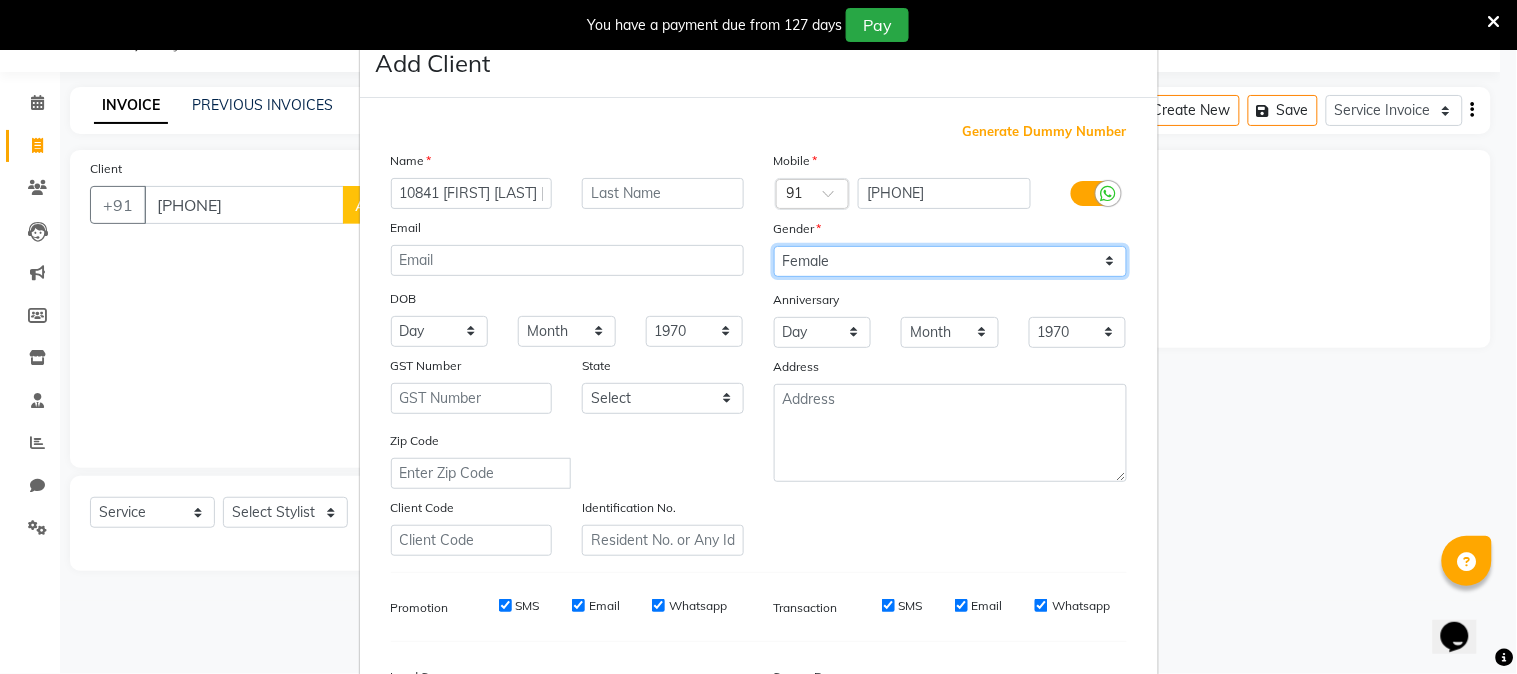 click on "Select Male Female Other Prefer Not To Say" at bounding box center (950, 261) 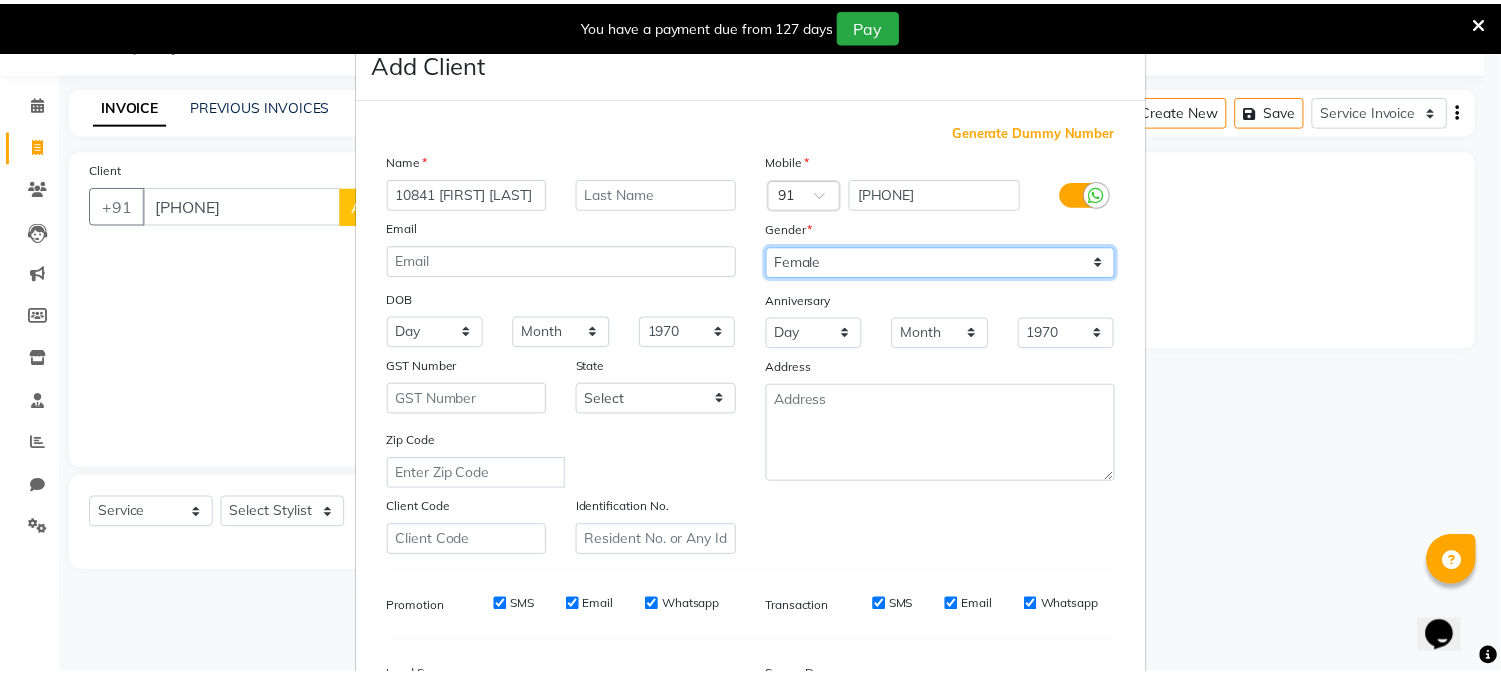 scroll, scrollTop: 222, scrollLeft: 0, axis: vertical 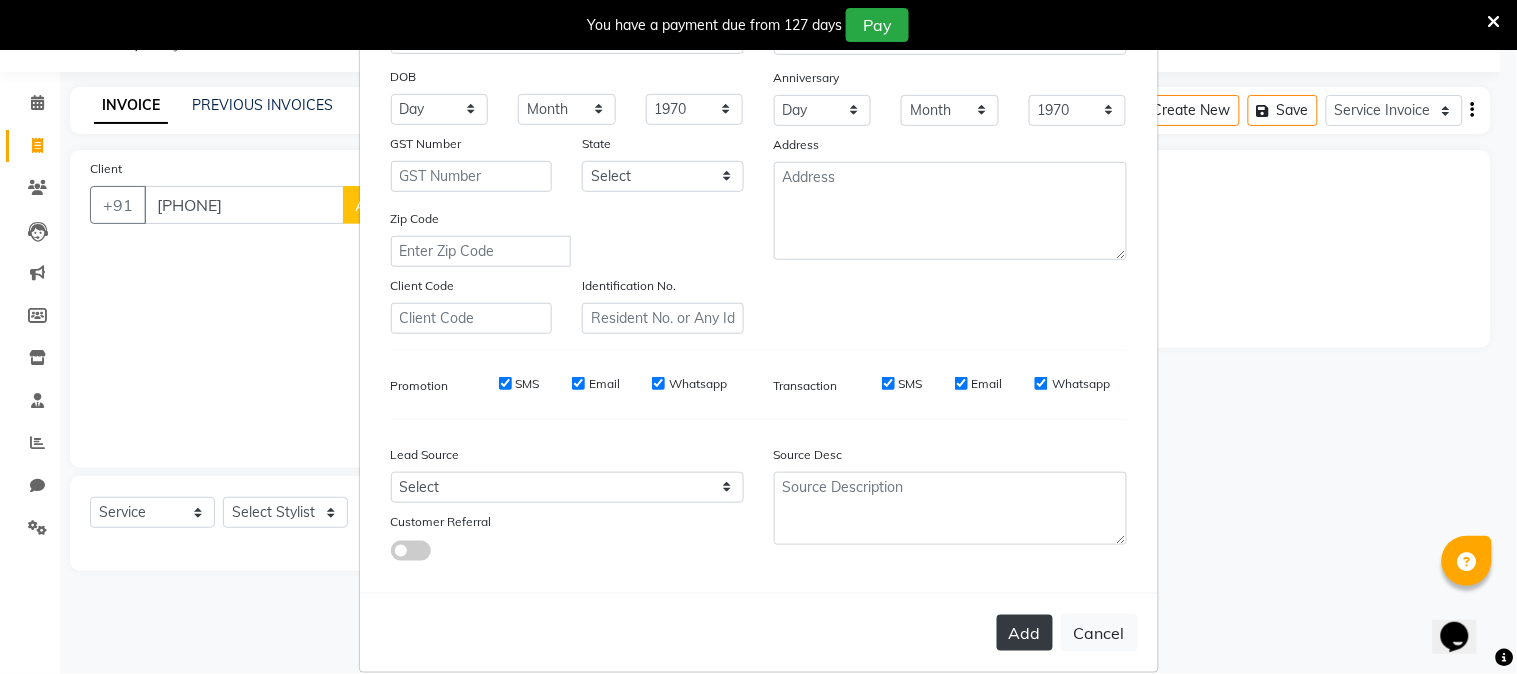 click on "Add" at bounding box center [1025, 633] 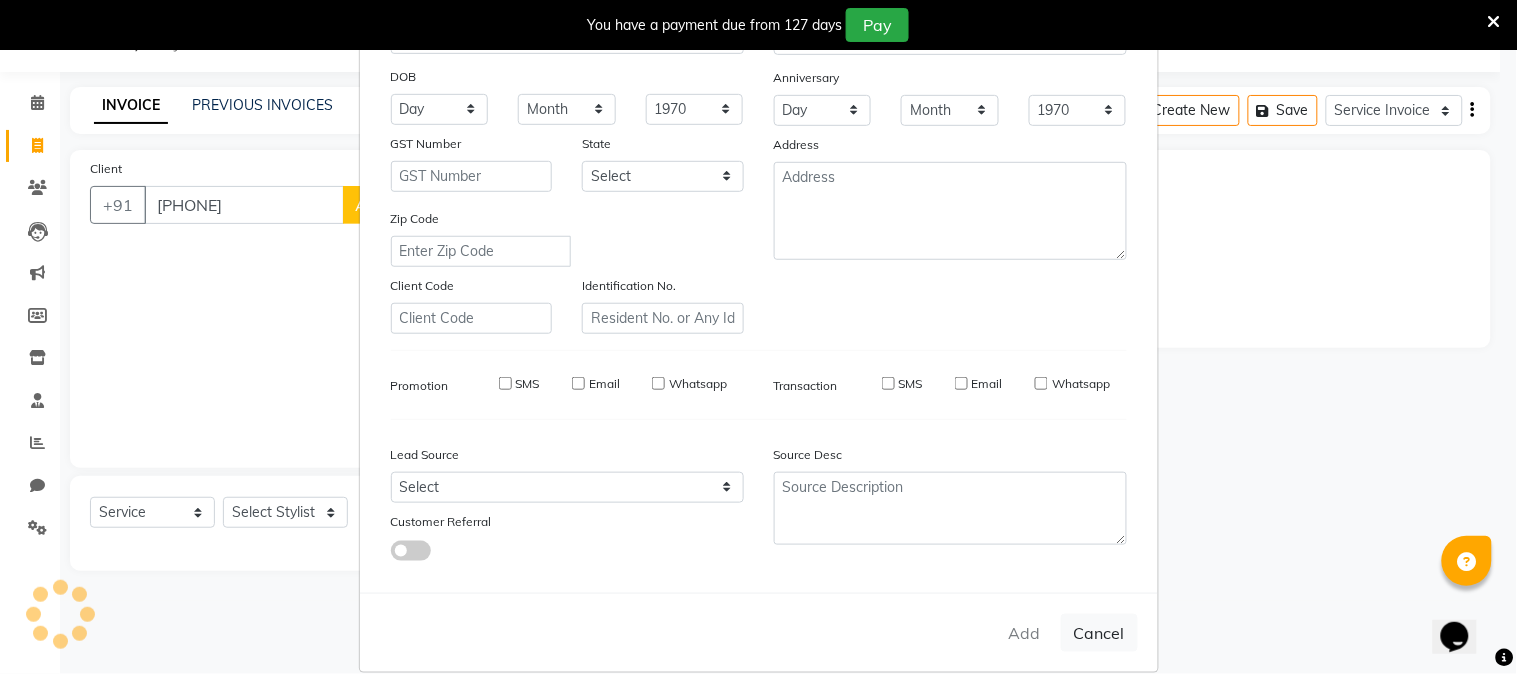 type 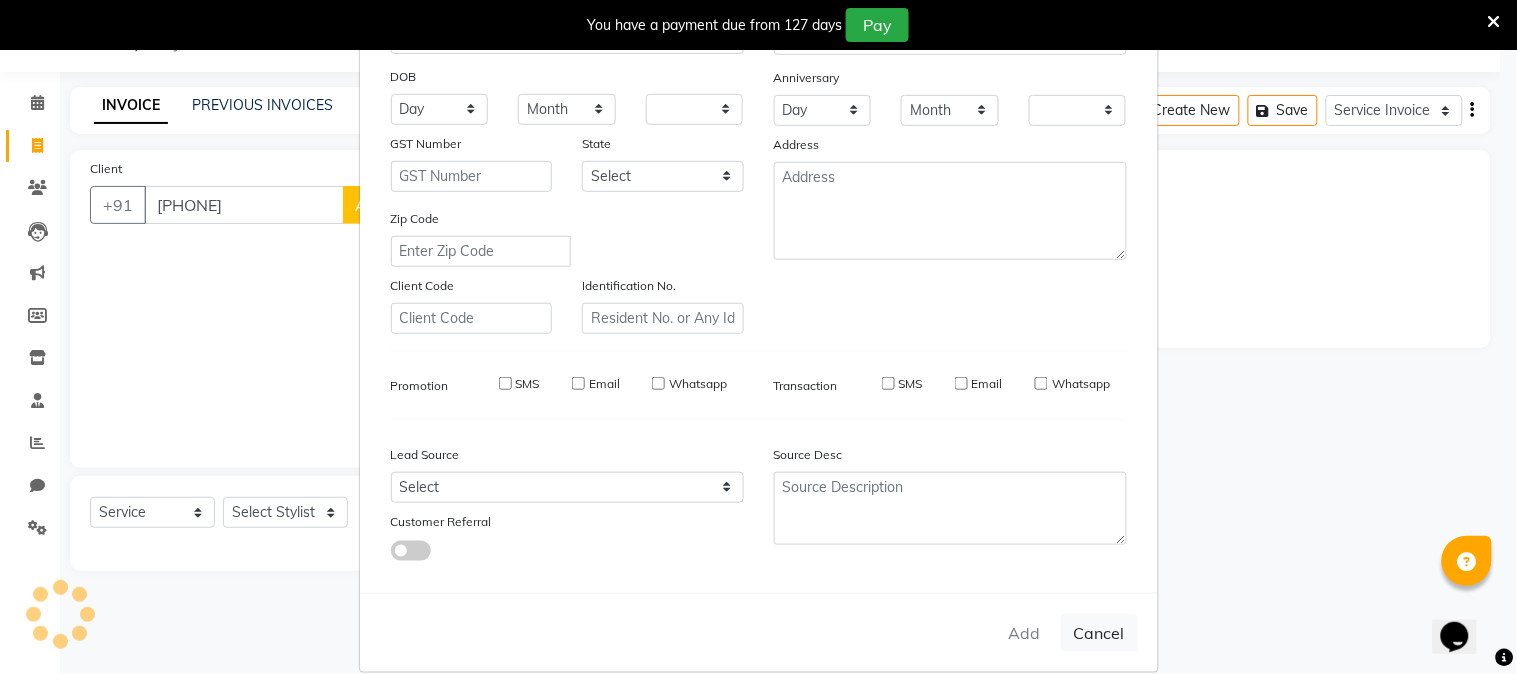 checkbox on "false" 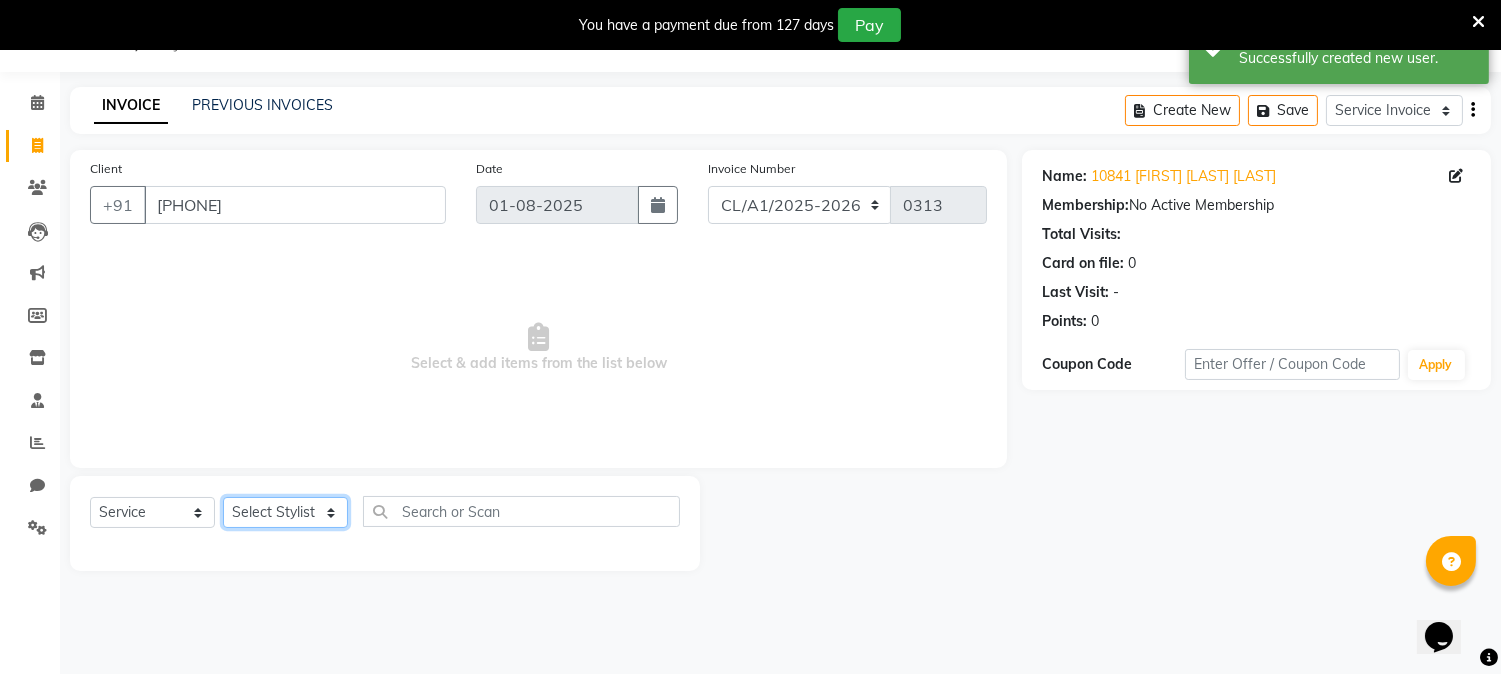 click on "Select Stylist Admin [FIRST] [FIRST] [FIRST] [FIRST] [NAME] Insititute [FIRST] [FIRST] [FIRST] [FIRST] [FIRST]" 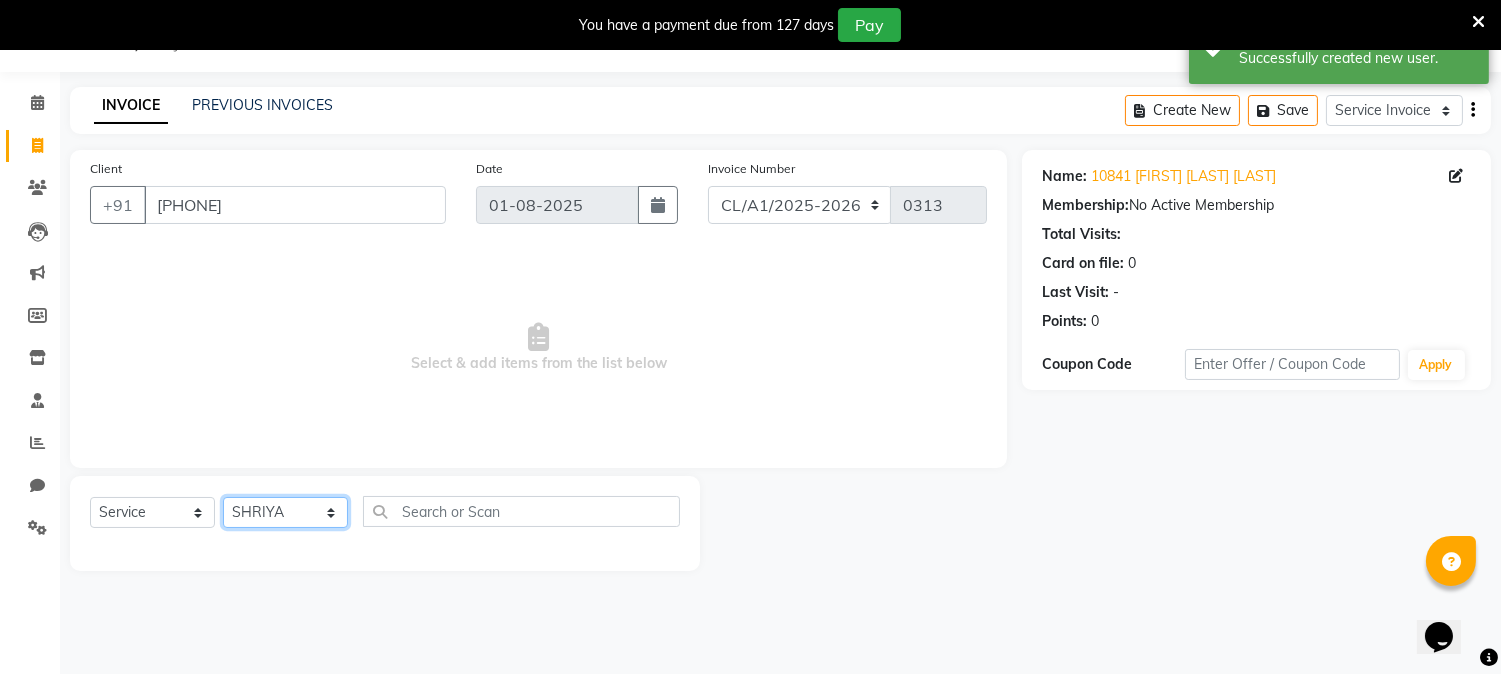 click on "Select Stylist Admin [FIRST] [FIRST] [FIRST] [FIRST] [NAME] Insititute [FIRST] [FIRST] [FIRST] [FIRST] [FIRST]" 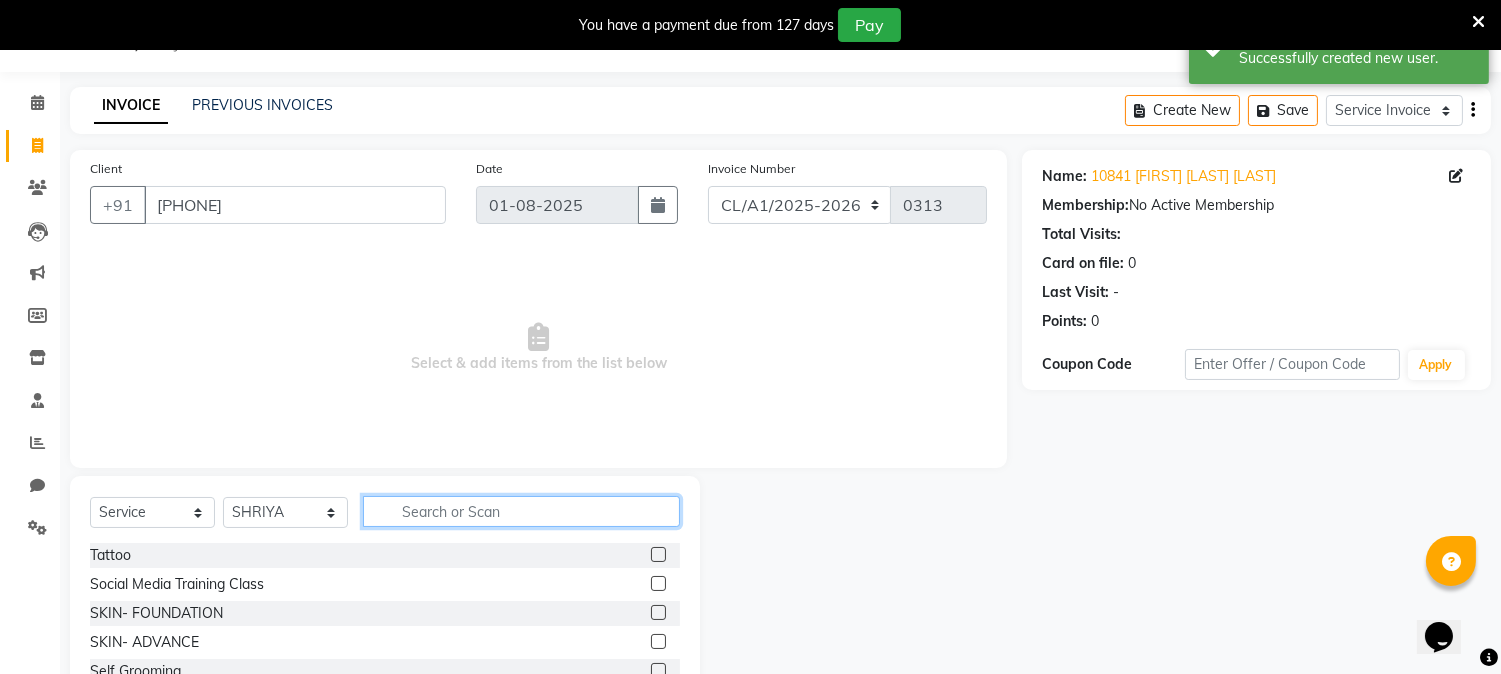 click 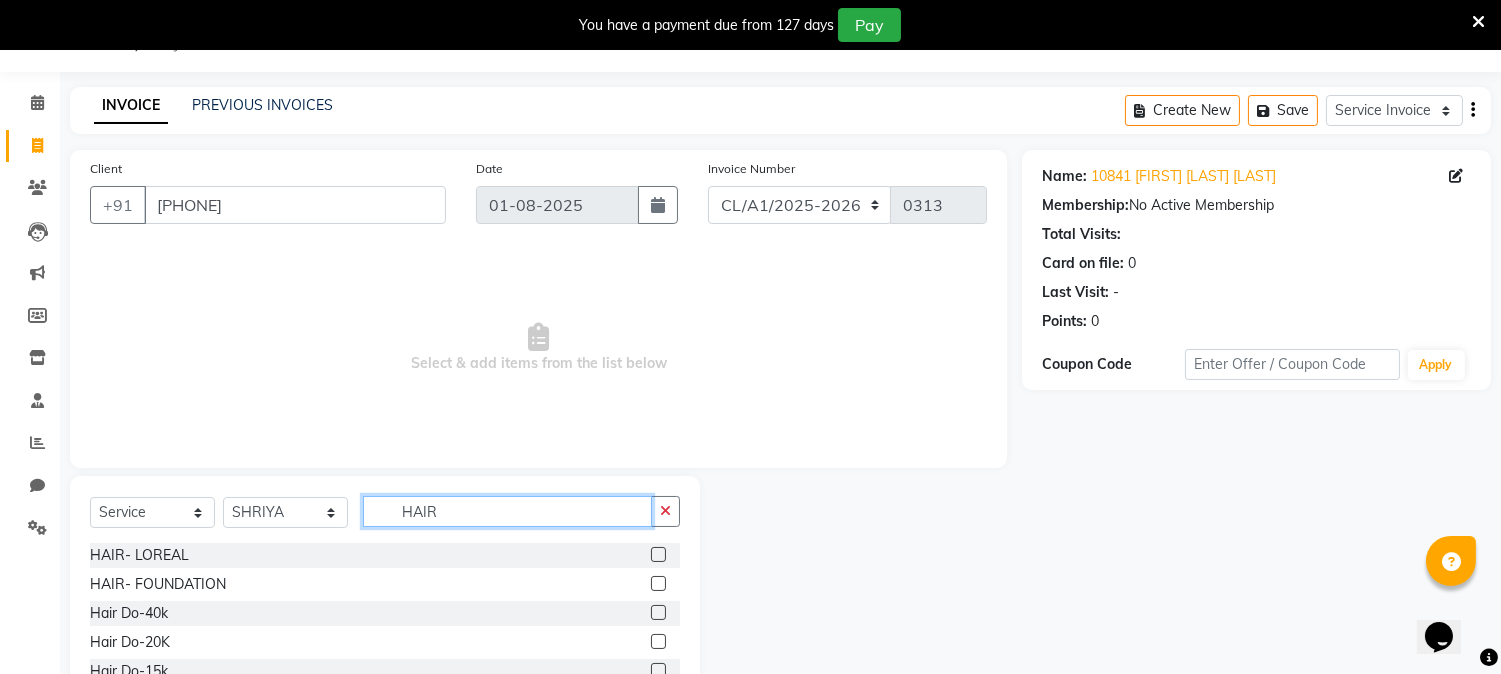 scroll, scrollTop: 151, scrollLeft: 0, axis: vertical 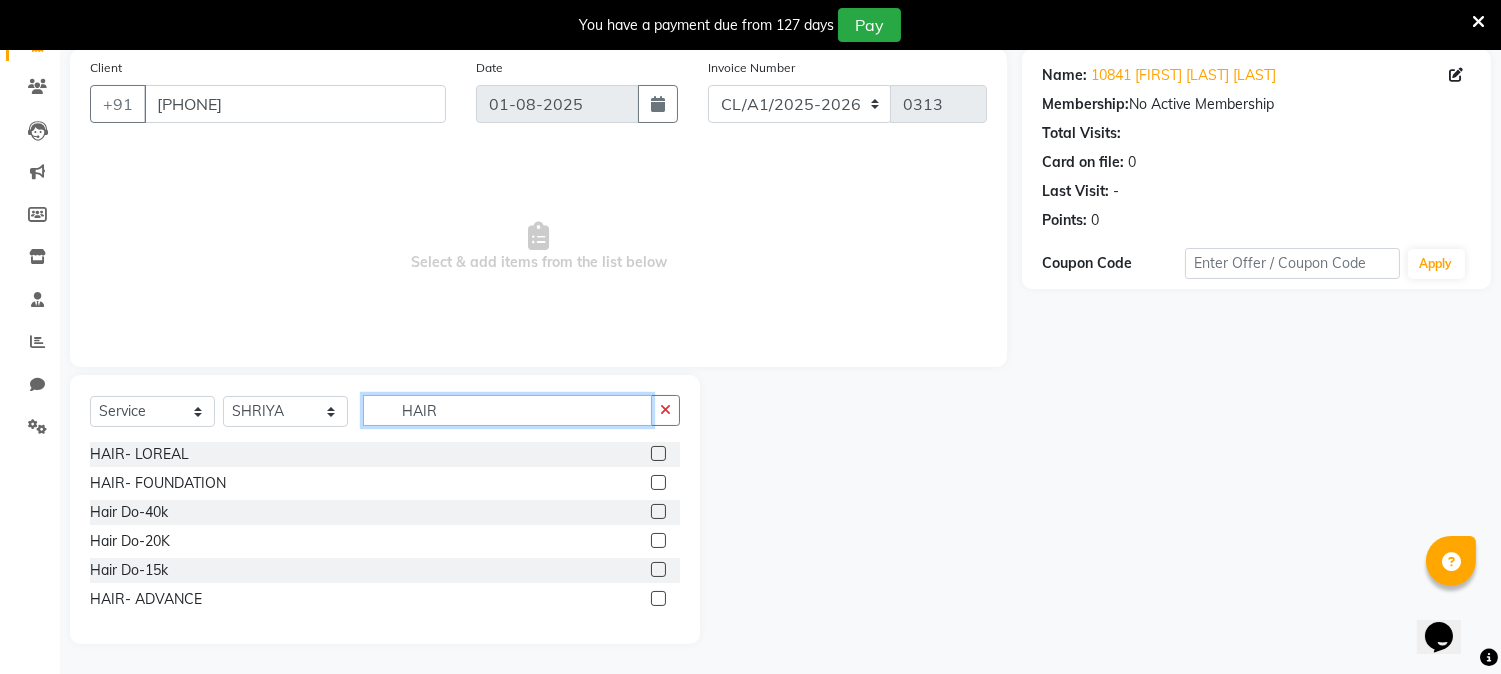 type on "HAIR" 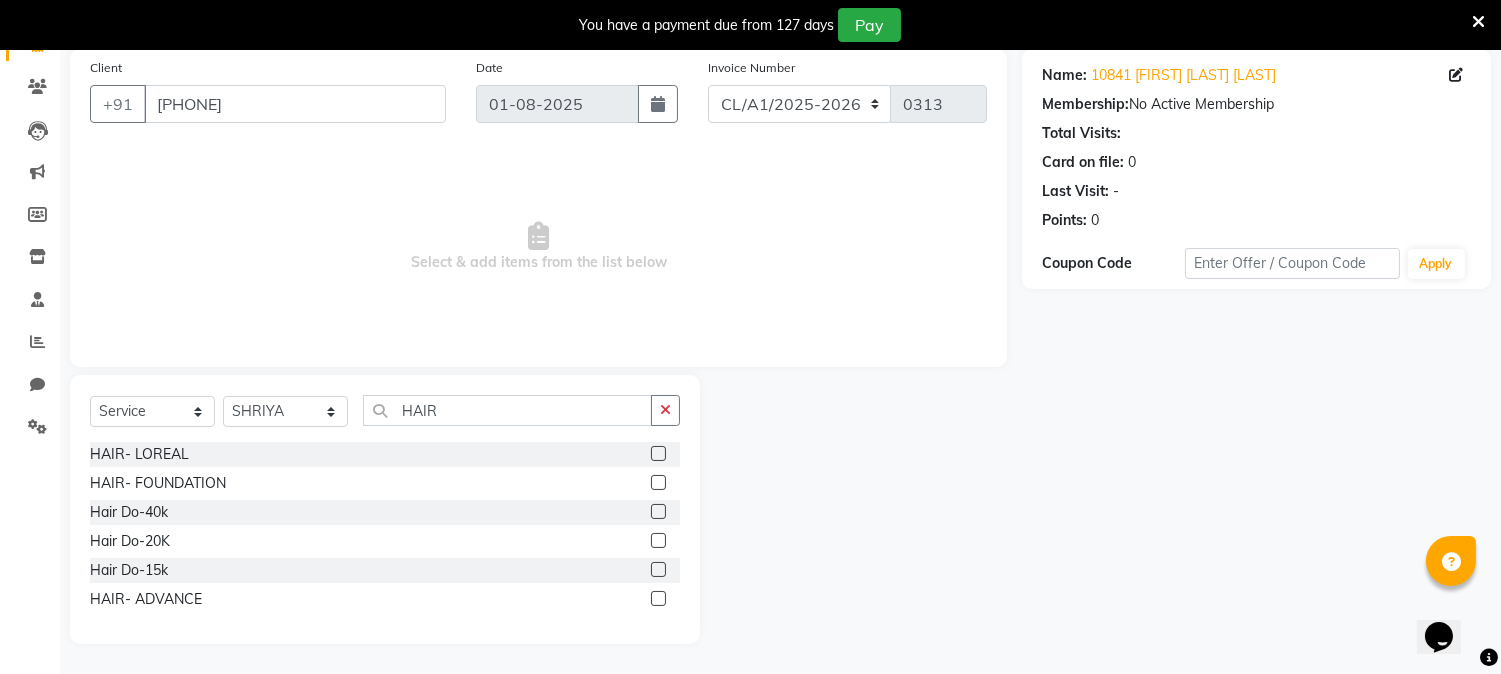 click 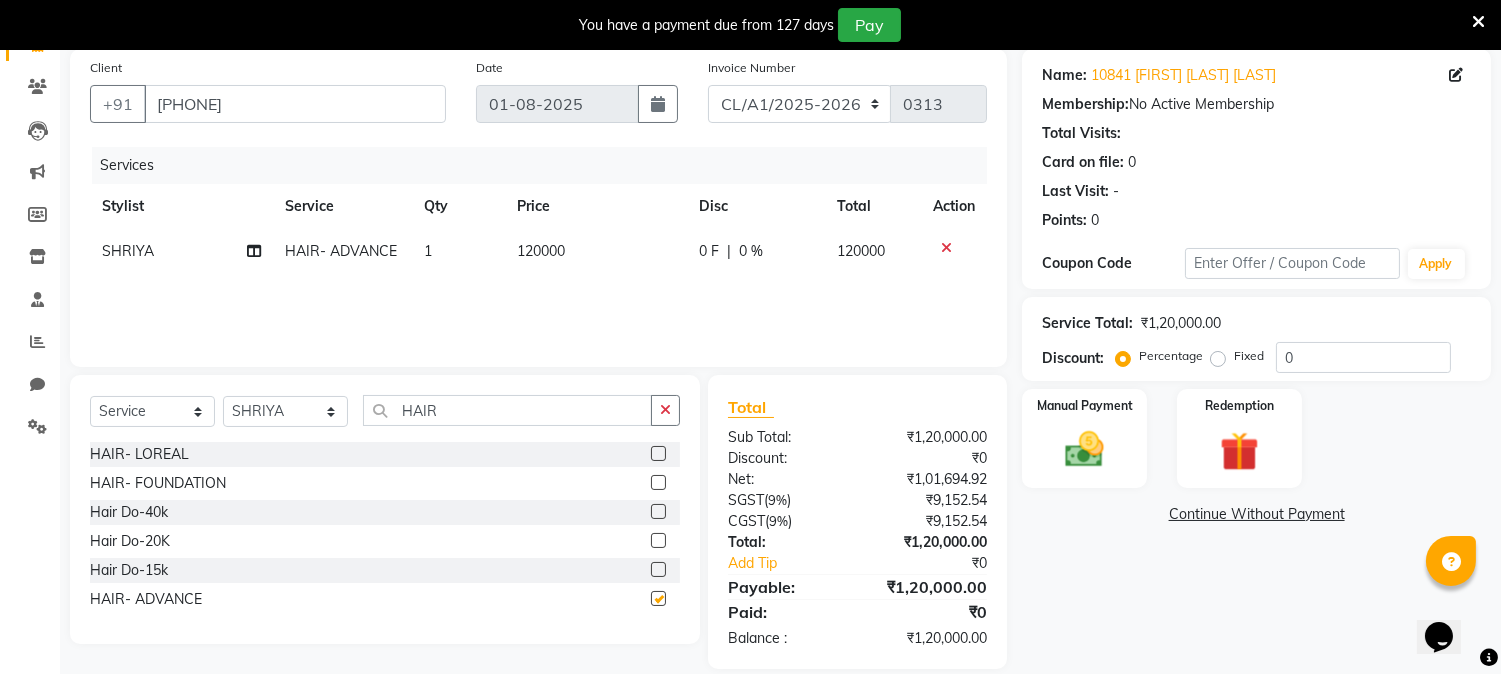 checkbox on "false" 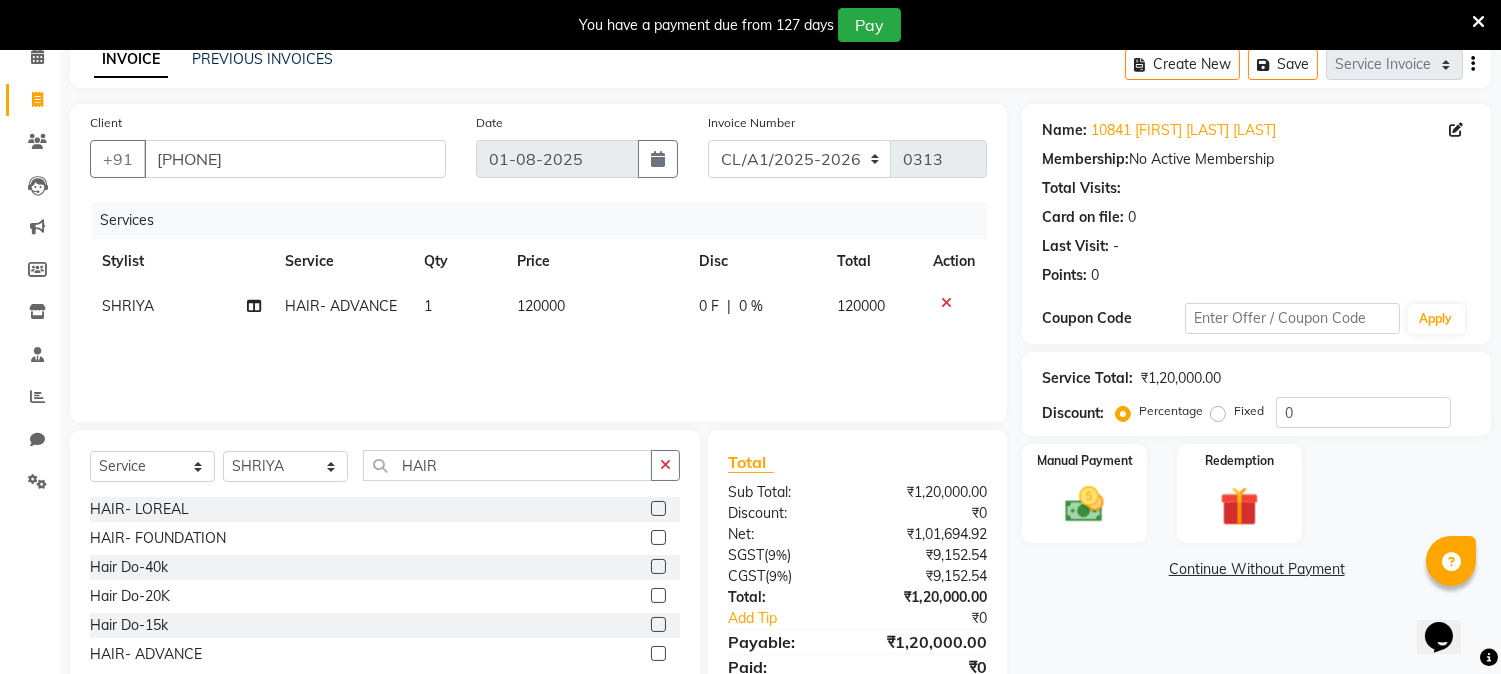 scroll, scrollTop: 151, scrollLeft: 0, axis: vertical 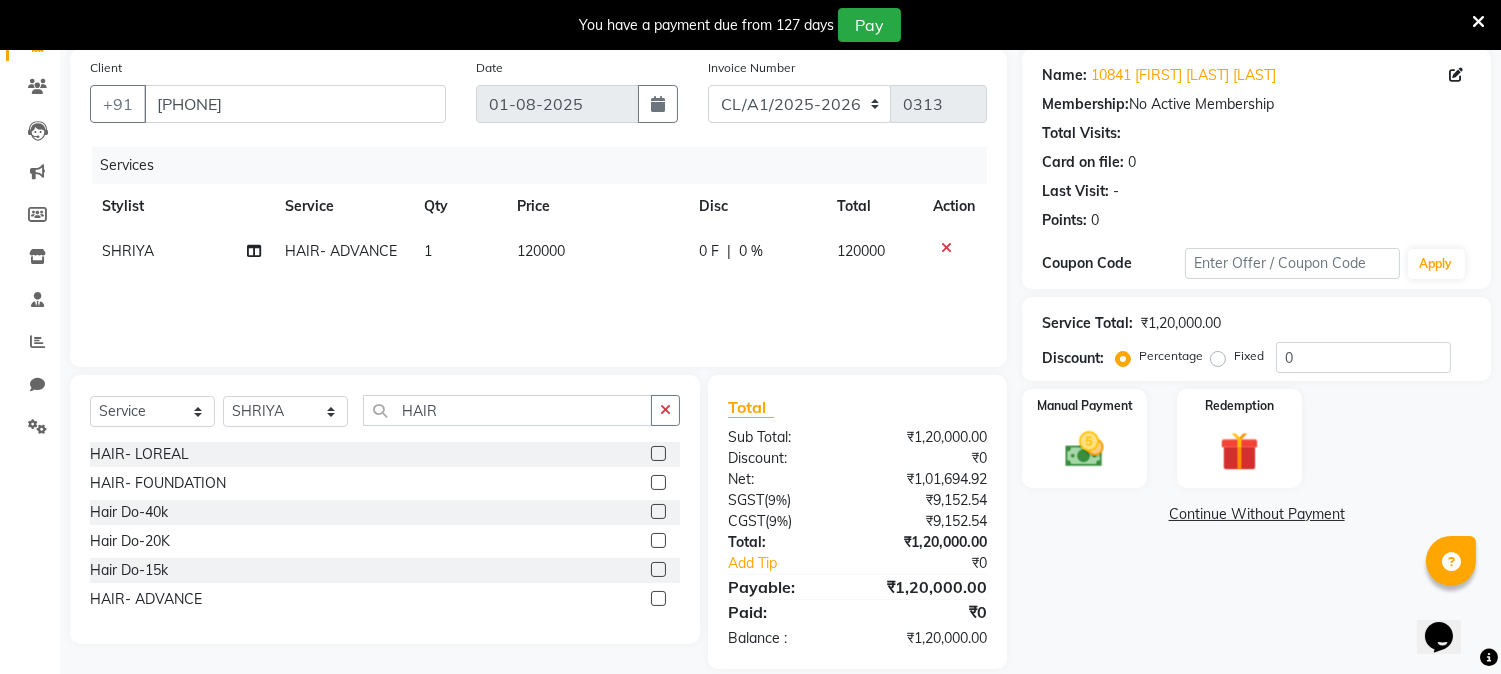 click on "120000" 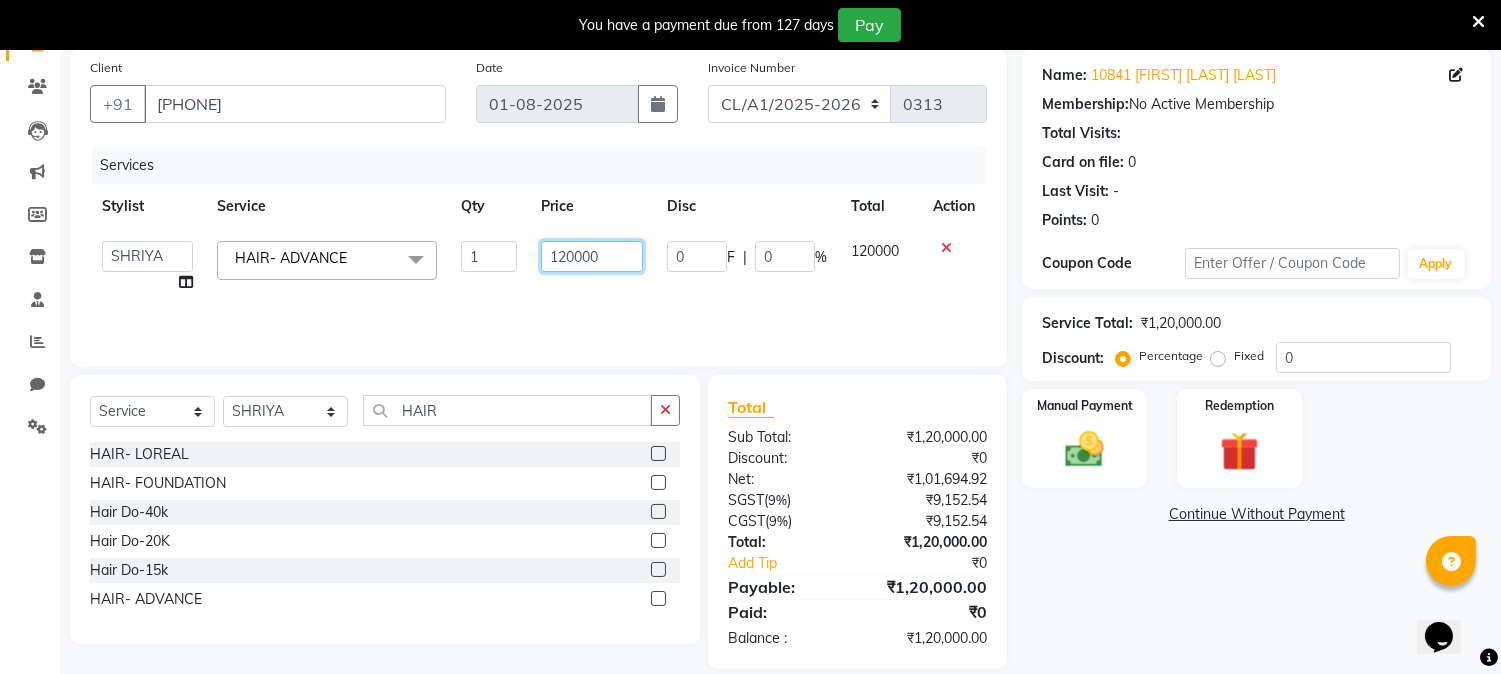 click on "120000" 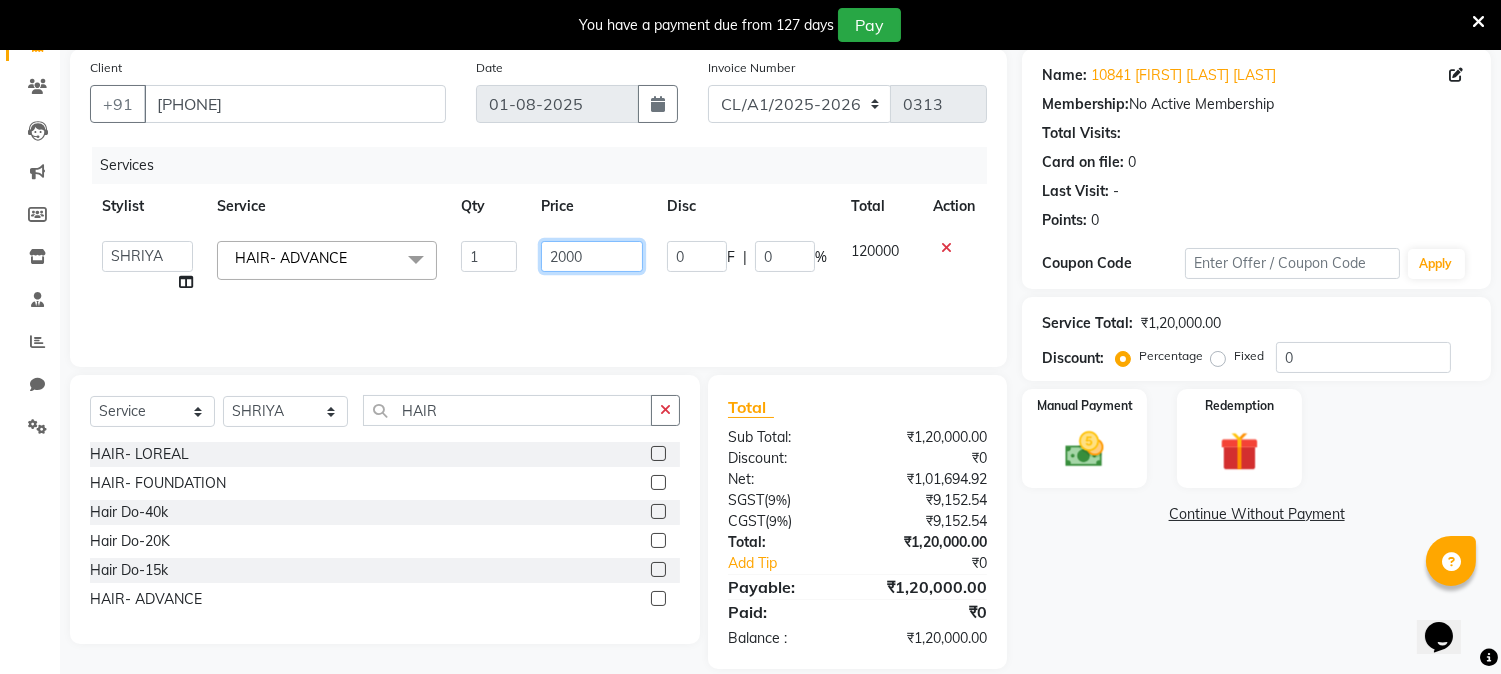 type on "20000" 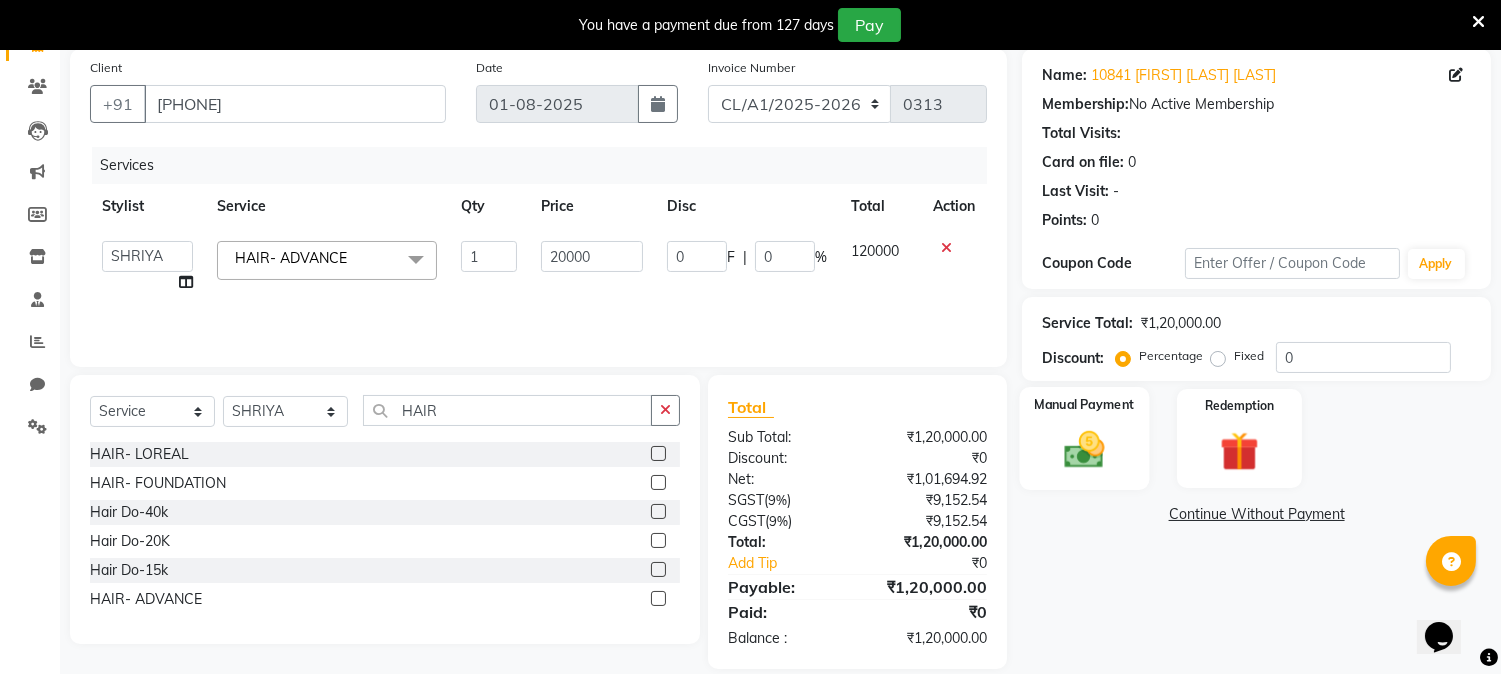 click 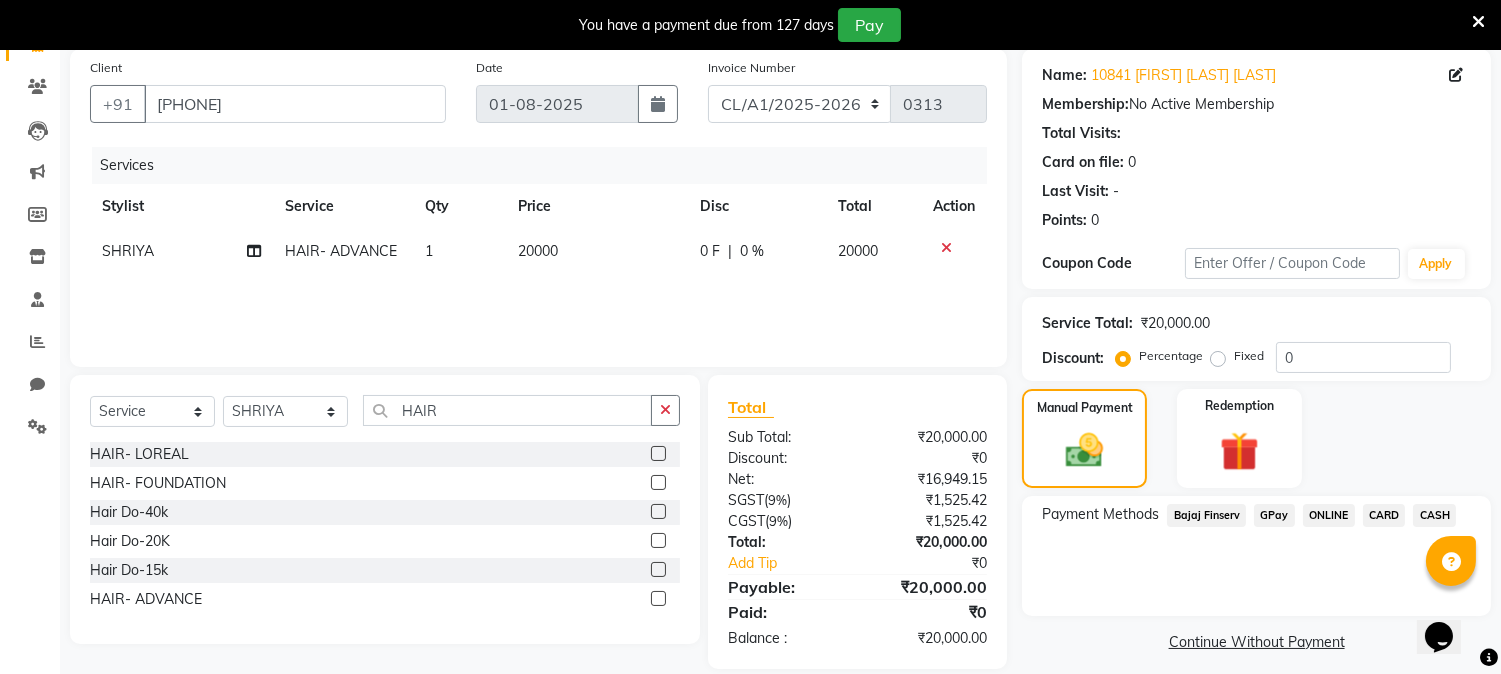 click on "GPay" 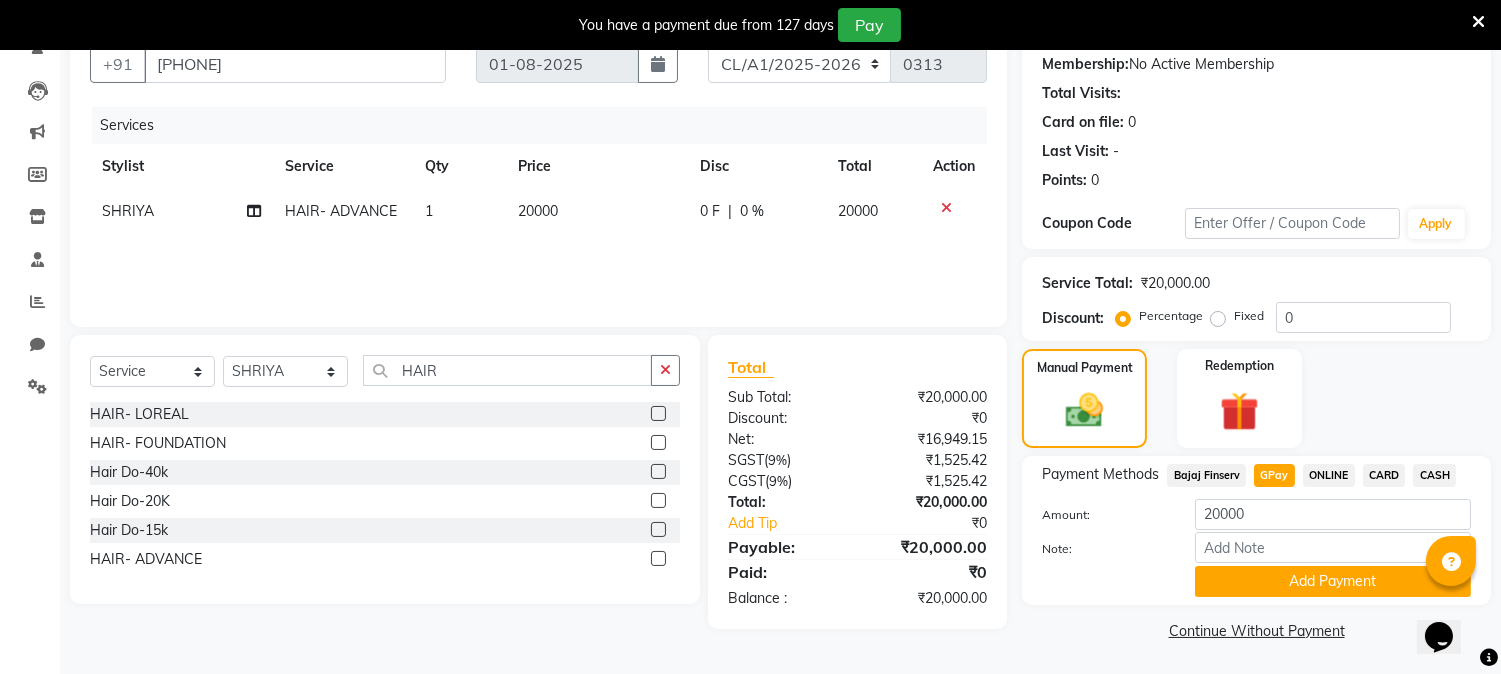 scroll, scrollTop: 192, scrollLeft: 0, axis: vertical 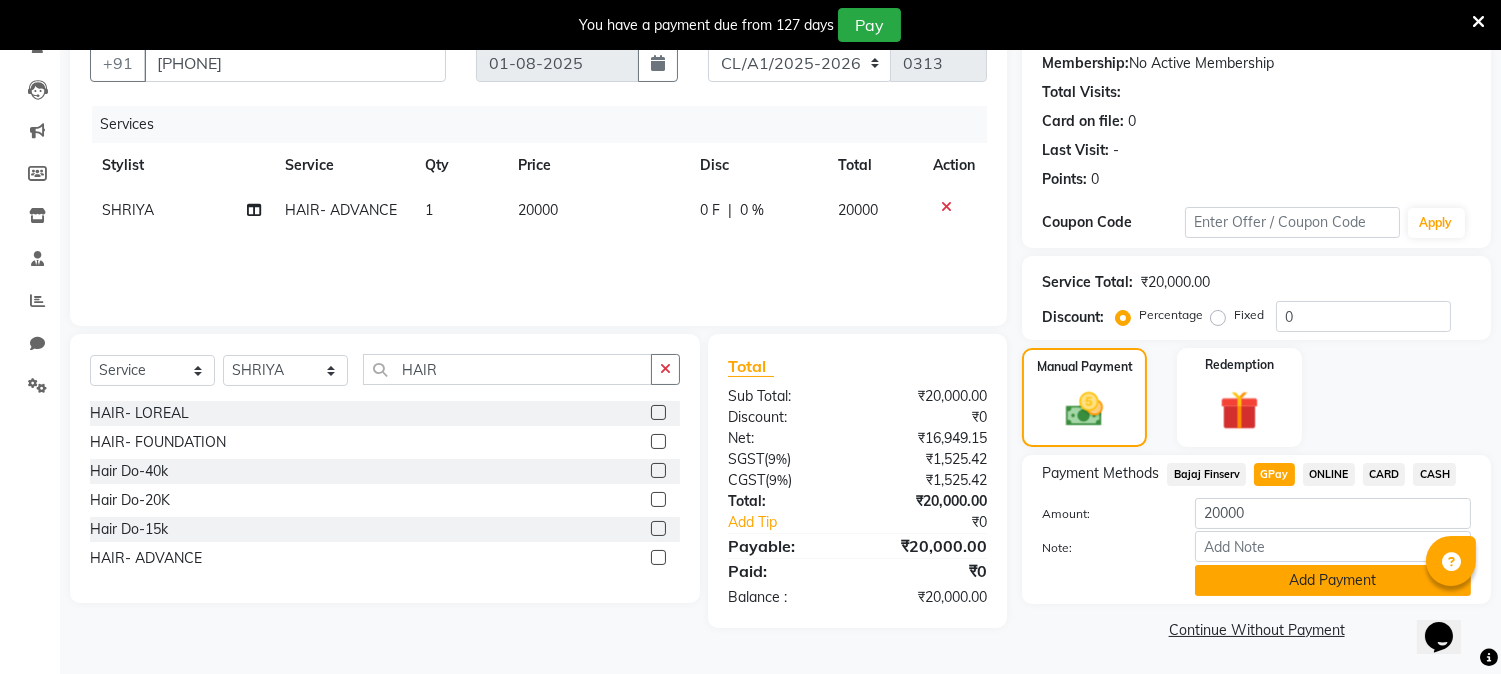 click on "Add Payment" 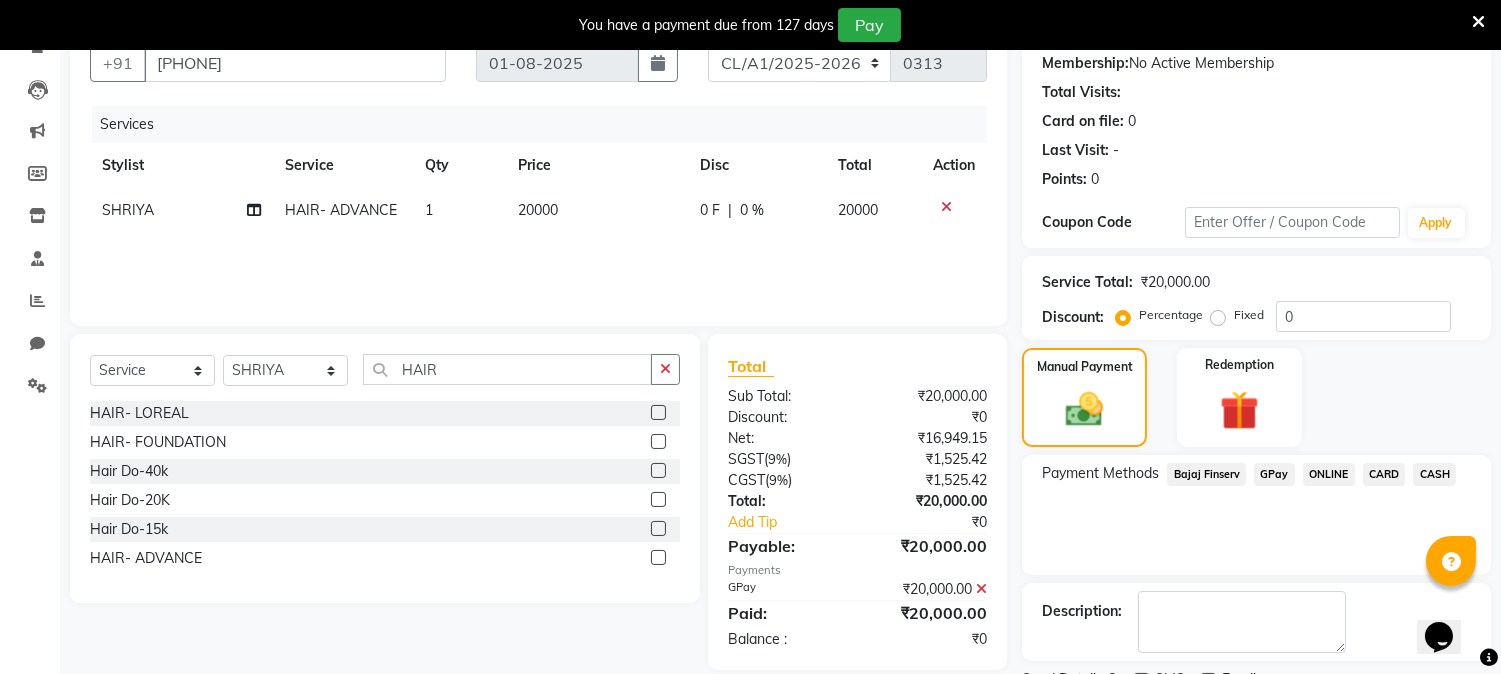 scroll, scrollTop: 275, scrollLeft: 0, axis: vertical 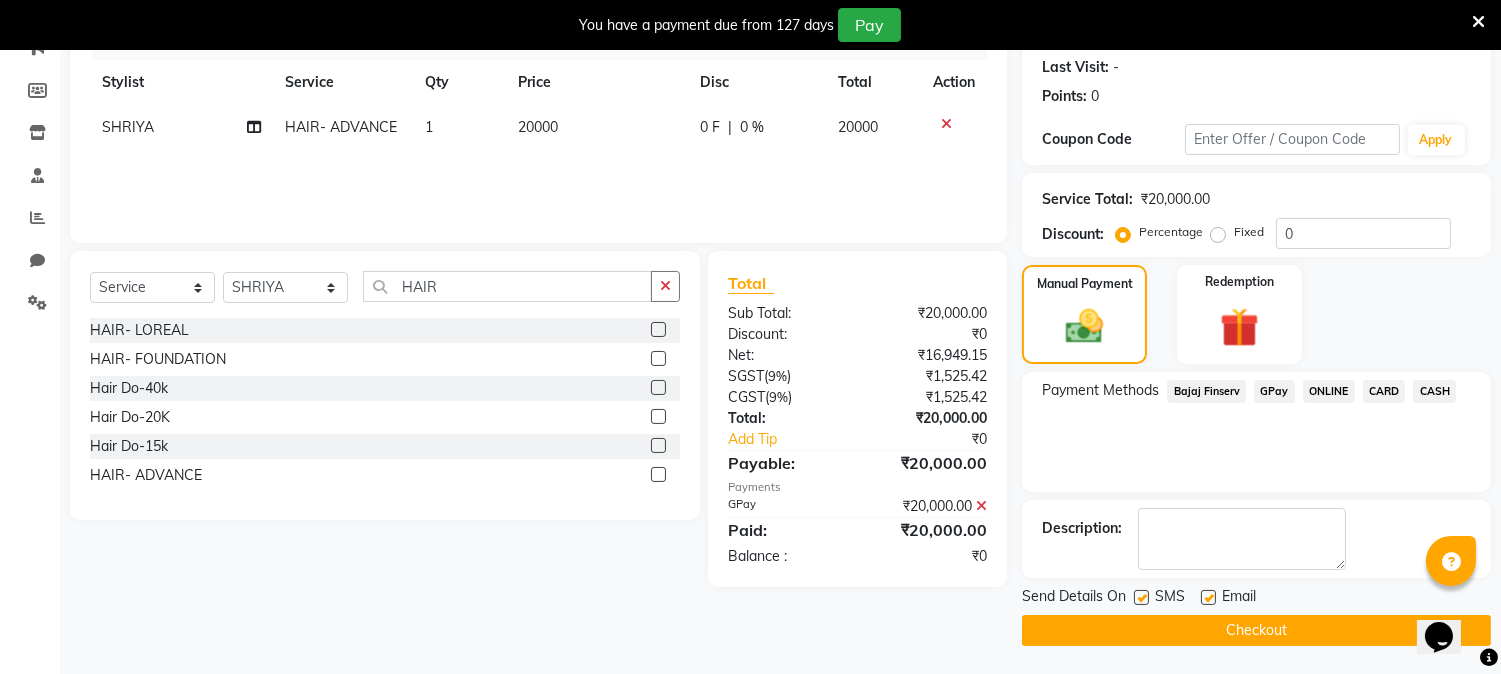 click on "Checkout" 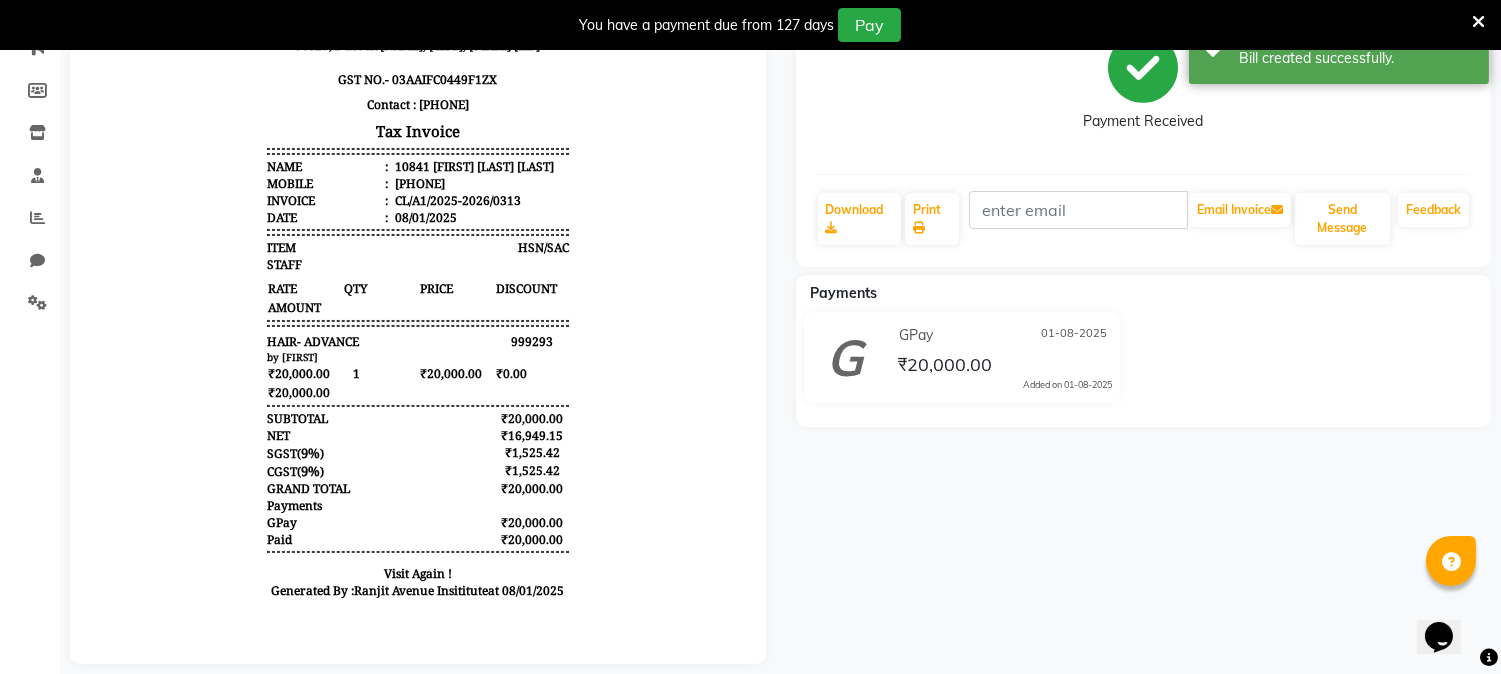 scroll, scrollTop: 0, scrollLeft: 0, axis: both 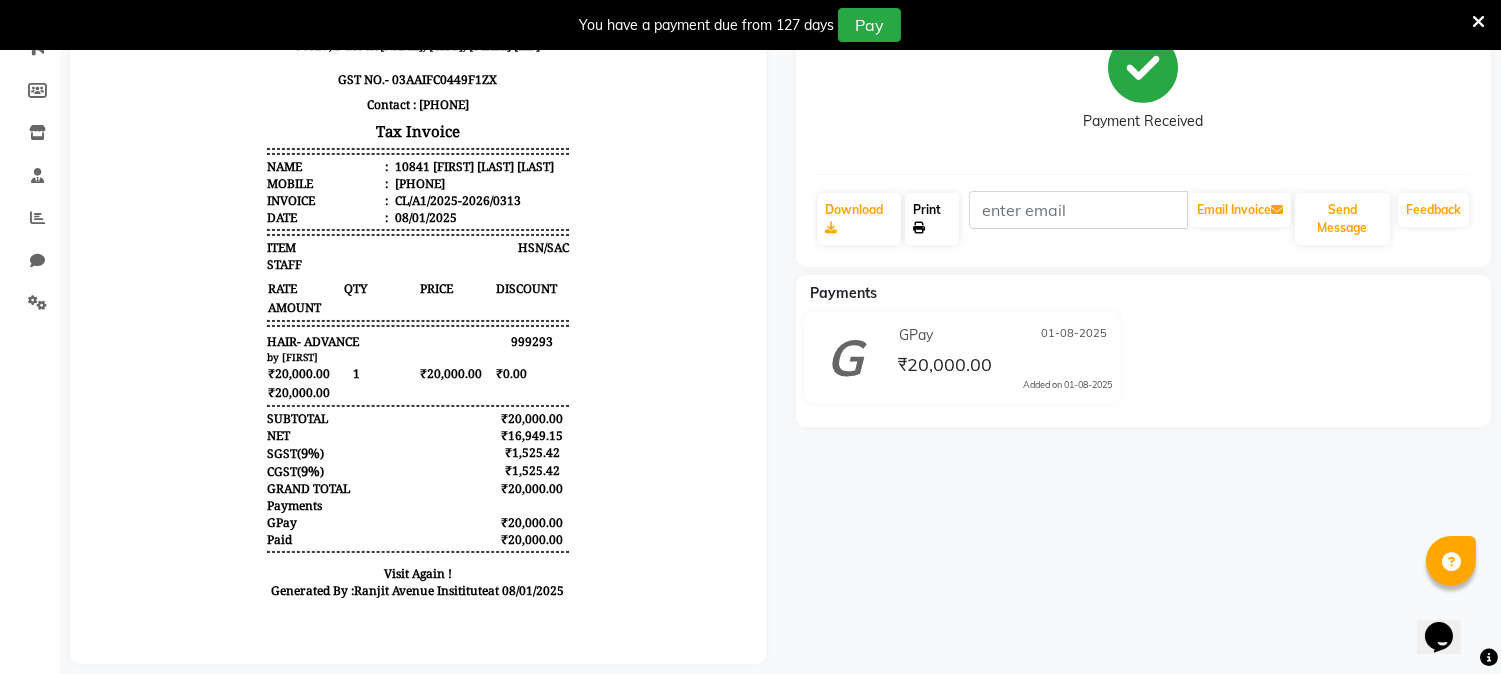 click on "Print" 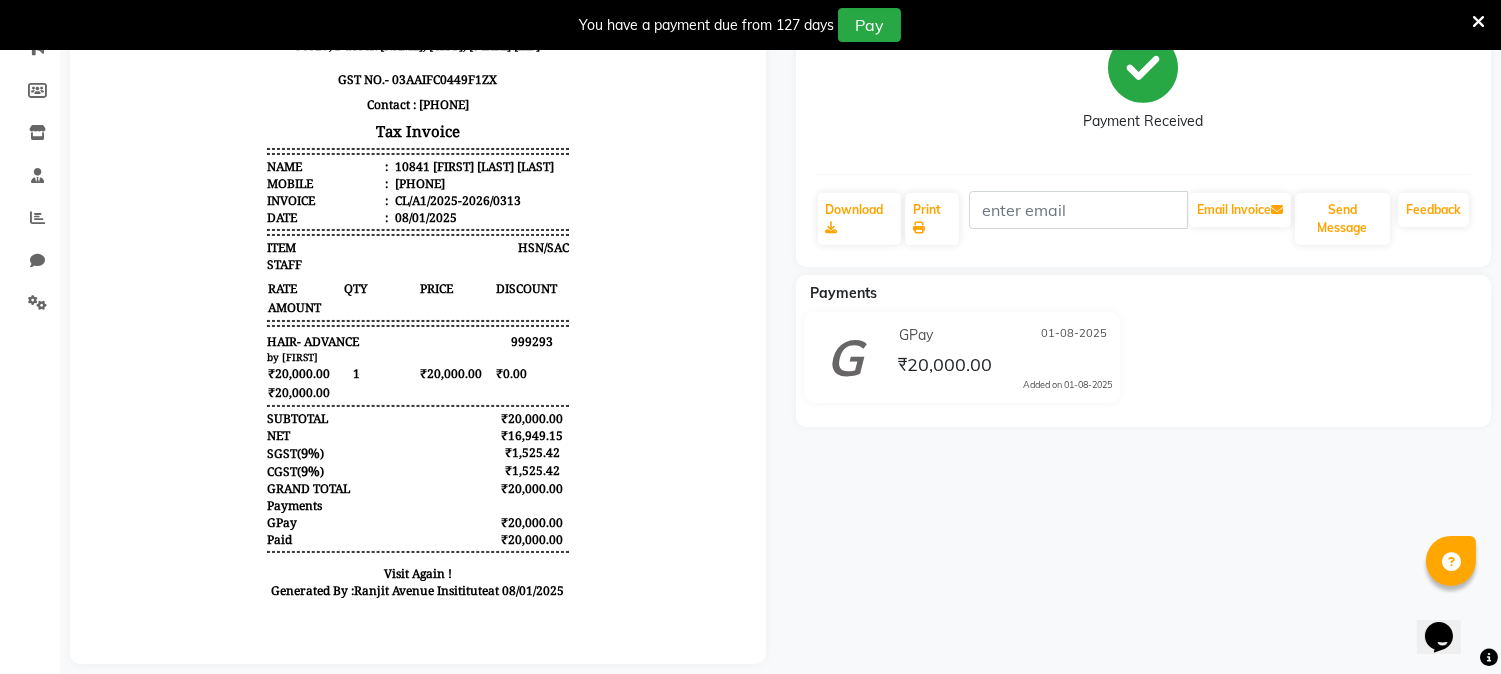 click on "10841 [FIRST] [LAST] [LAST]   Prebook   Payment Received  Download  Print   Email Invoice   Send Message Feedback" 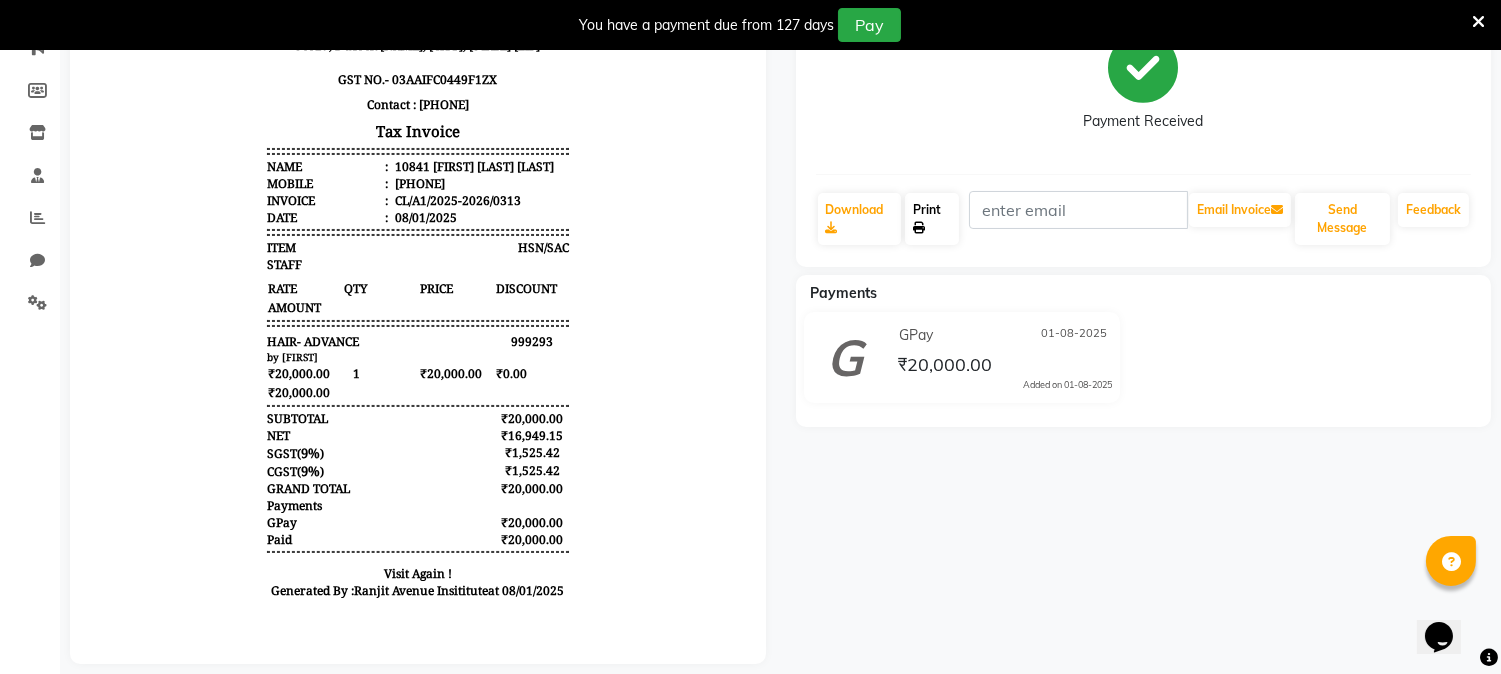 click on "Print" 